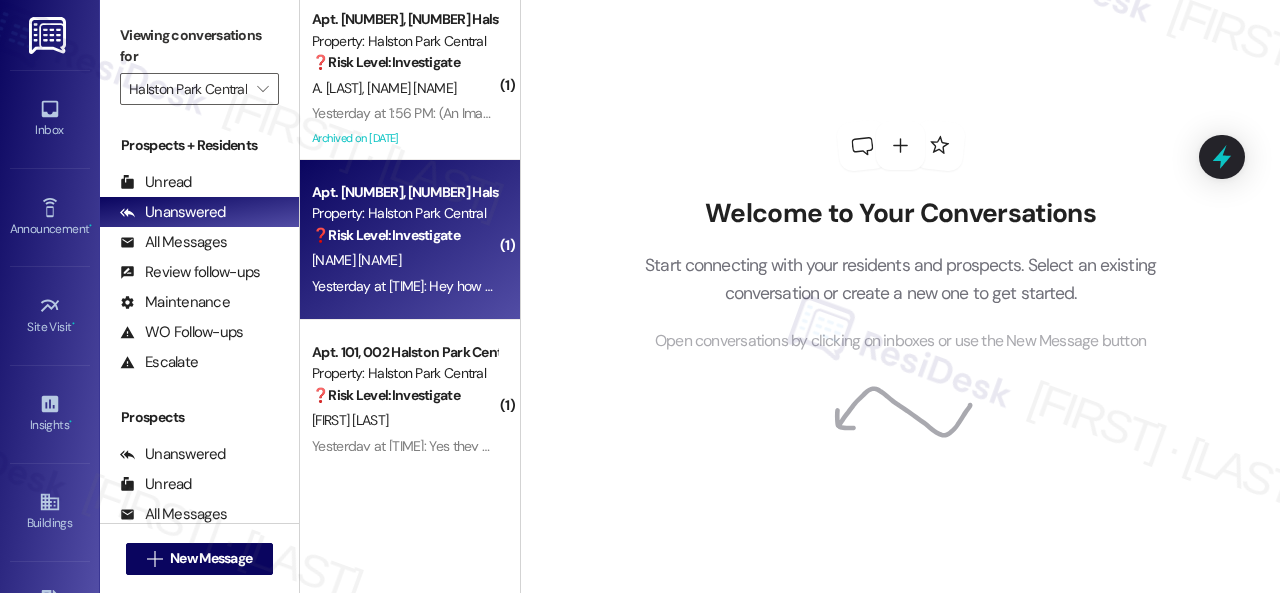 scroll, scrollTop: 0, scrollLeft: 0, axis: both 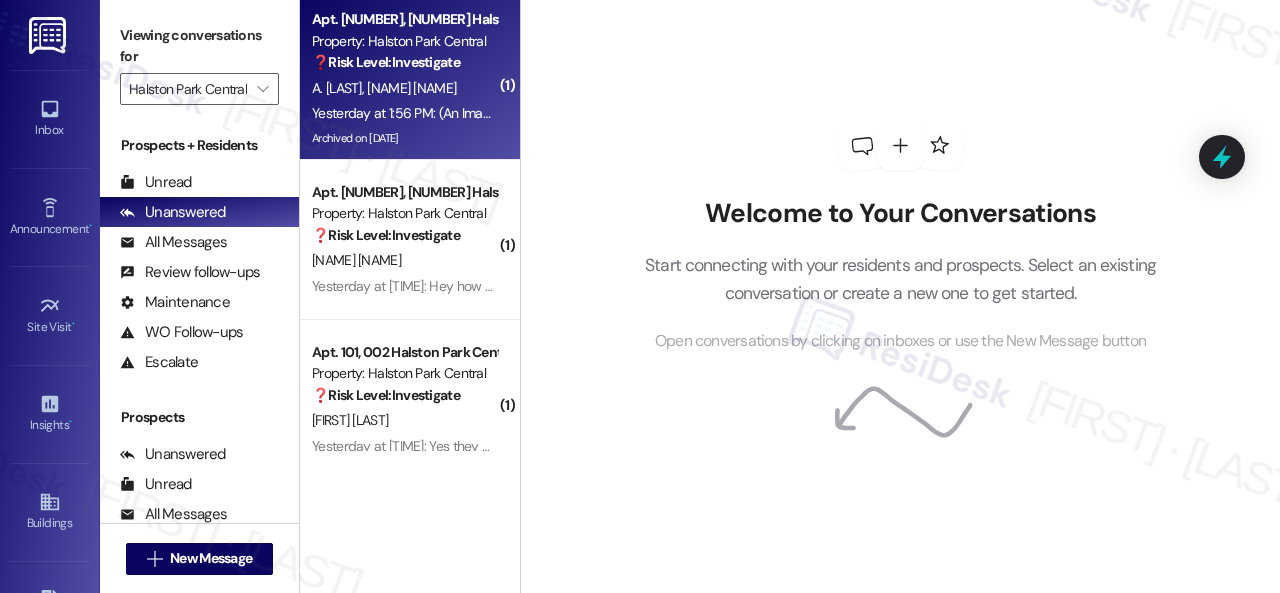 click on "A. [LAST] I. [LAST]" at bounding box center [404, 88] 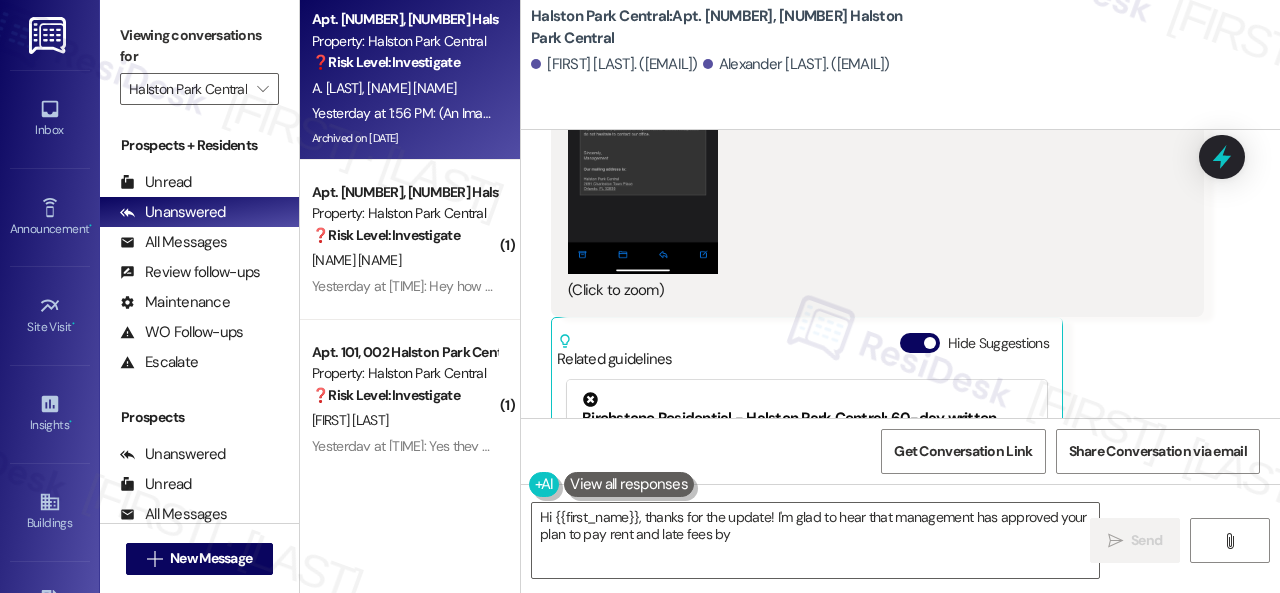 scroll, scrollTop: 41204, scrollLeft: 0, axis: vertical 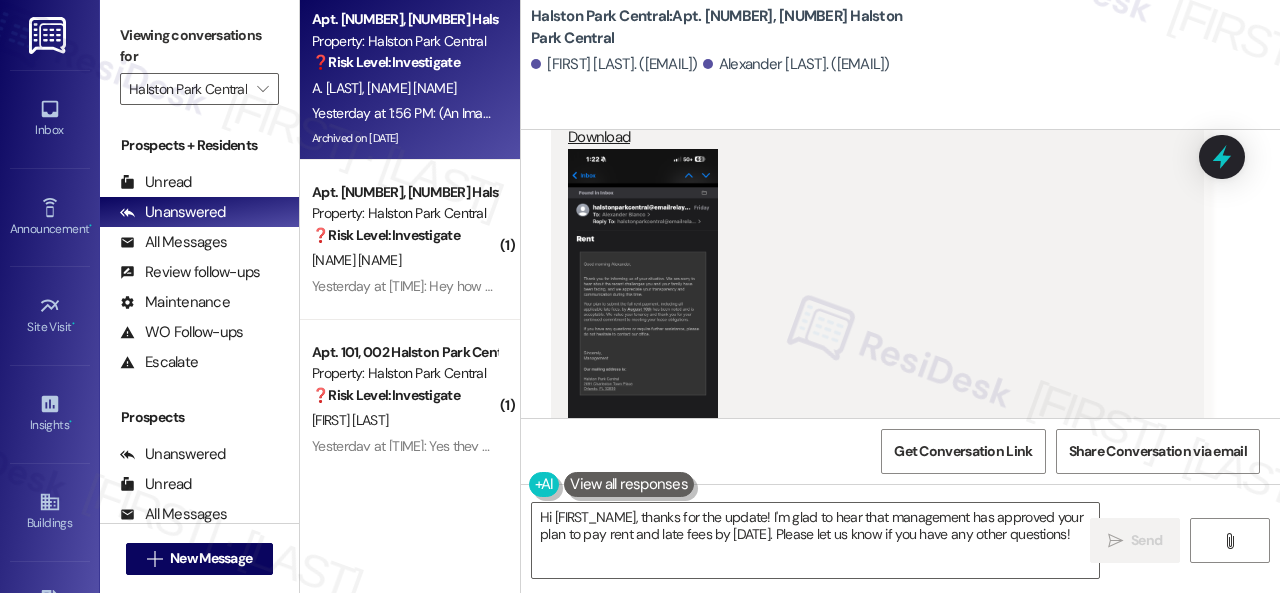 click at bounding box center [643, 311] 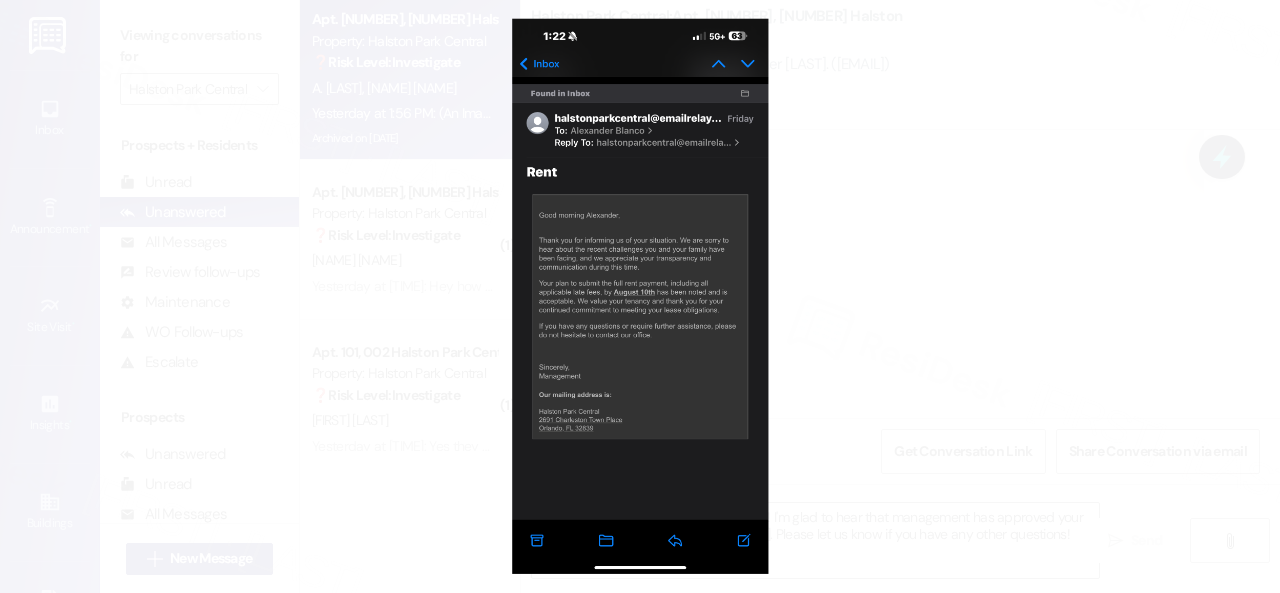 click at bounding box center (640, 296) 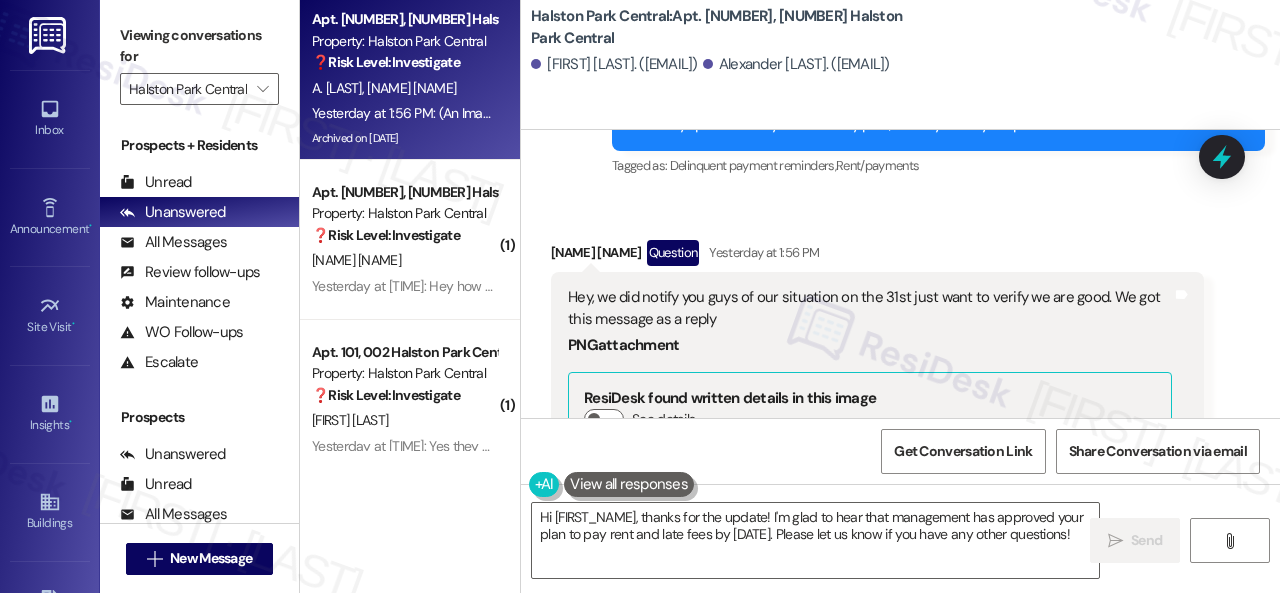 scroll, scrollTop: 40704, scrollLeft: 0, axis: vertical 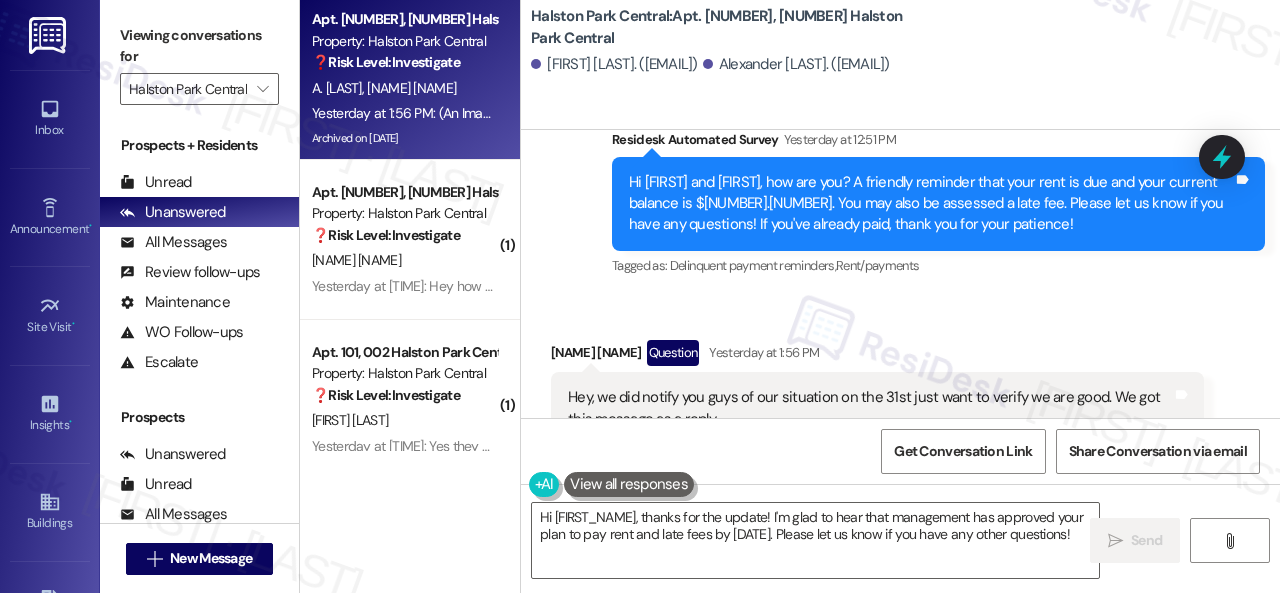 click on "Received via SMS [NAME] Question [DATE] at [TIME] Hey, we did notify you guys of our situation on the 31st just want to verify we are good. We got this message as a reply PNG attachment ResiDesk found written details in this image See details The email confirms that [NAME]'s plan to pay rent and late fees by August 10th is acceptable to management. Download (Click to zoom) Tags and notes Related guidelines Hide Suggestions Birchstone Residential - Halston Park Central: 60-day written notice can be sent through the resident portal or directly to leasing Created a year ago Property level guideline ( 72 % match) FAQs generated by ResiDesk AI How can I send a 60-day written notice? You can send a 60-day written notice through the resident portal or directly to leasing@HalstonParkCentralLeasing.com. What is the email address for sending a 60-day notice? The email address for sending a 60-day notice is leasing@HalstonParkCentralLeasing.com. Original Guideline http://res.cl…" at bounding box center [900, 811] 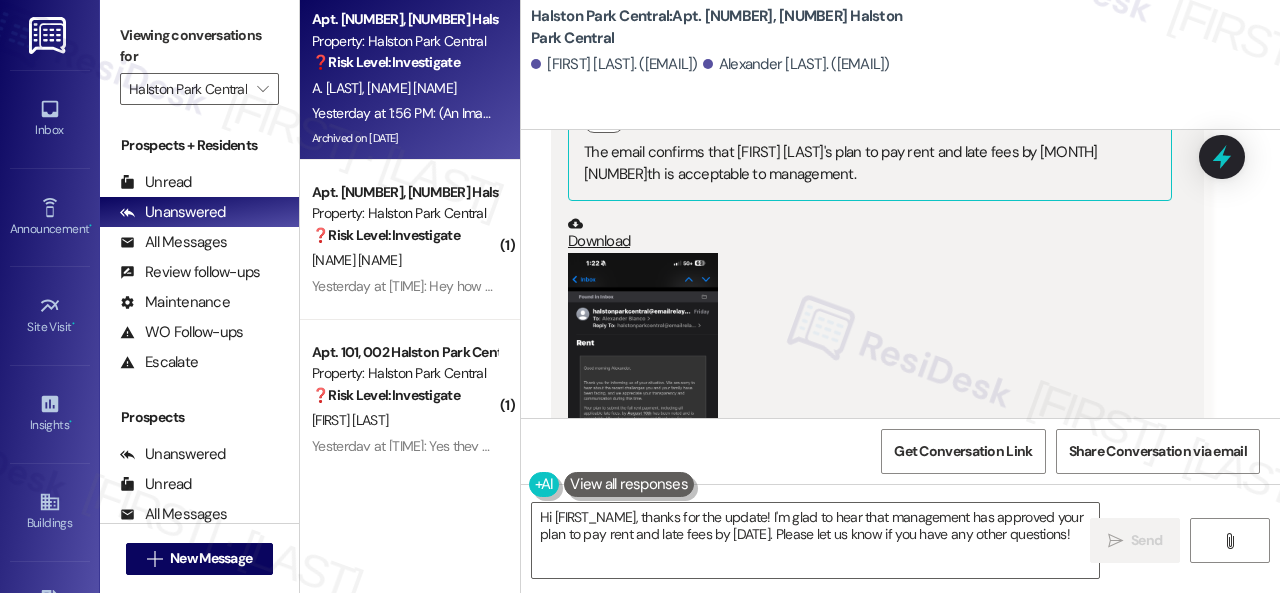 scroll, scrollTop: 41204, scrollLeft: 0, axis: vertical 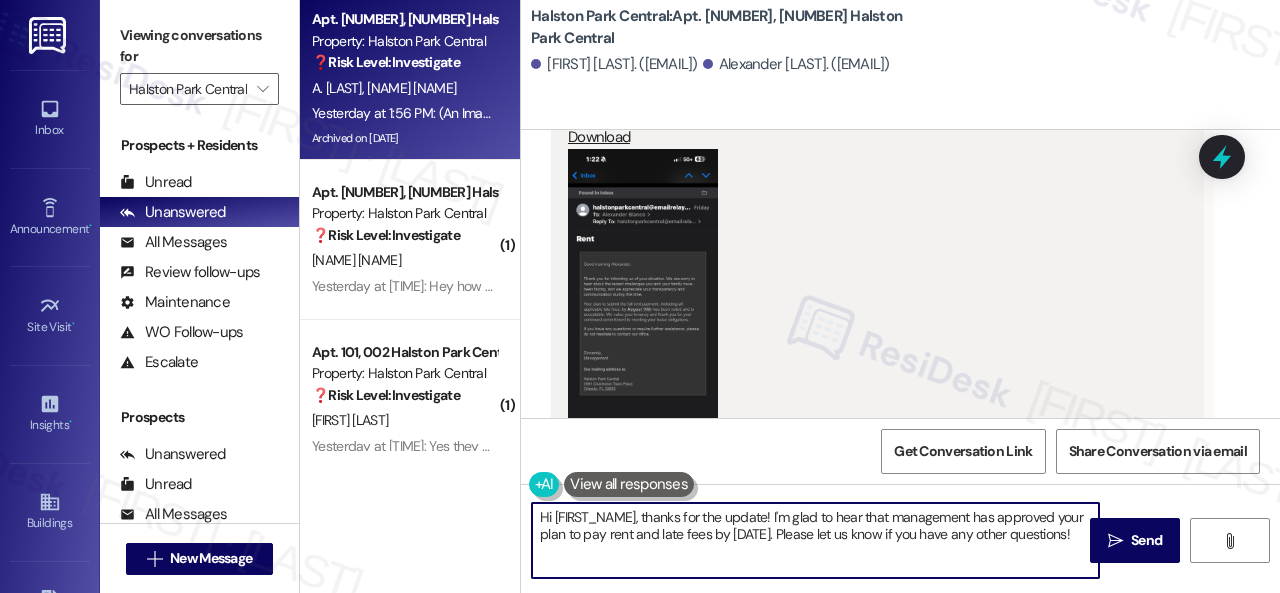 drag, startPoint x: 628, startPoint y: 553, endPoint x: 531, endPoint y: 525, distance: 100.96039 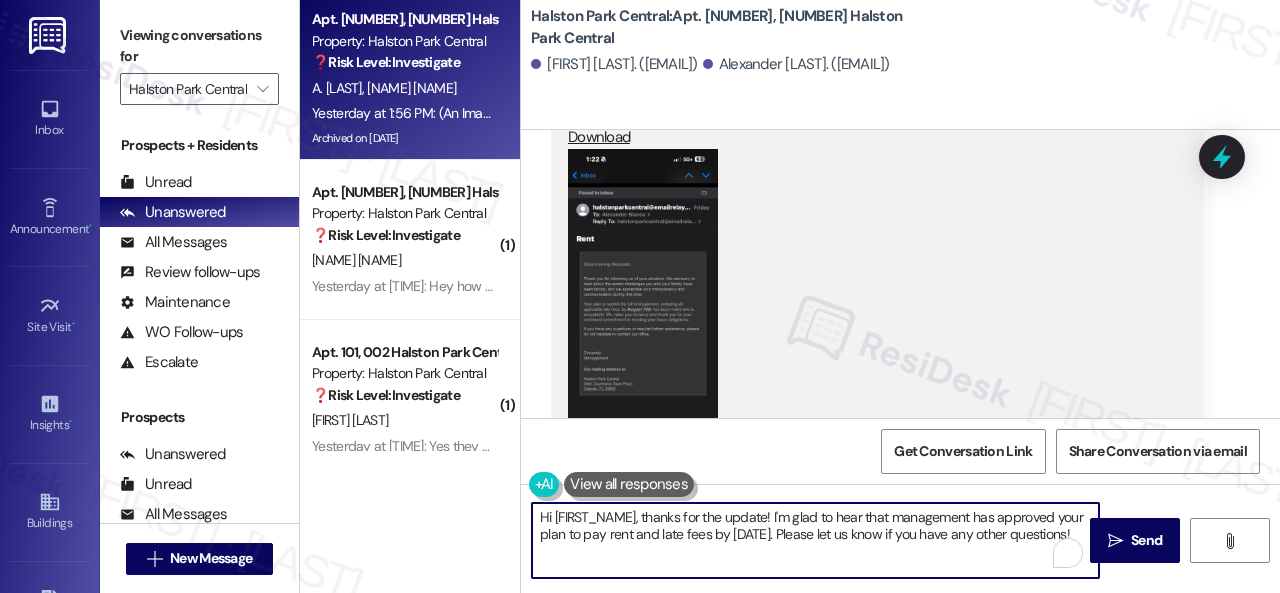 paste on "No worries. Please disregard the reminder message if you have already spoken with someone from the site team regarding your late payment. Thank you!" 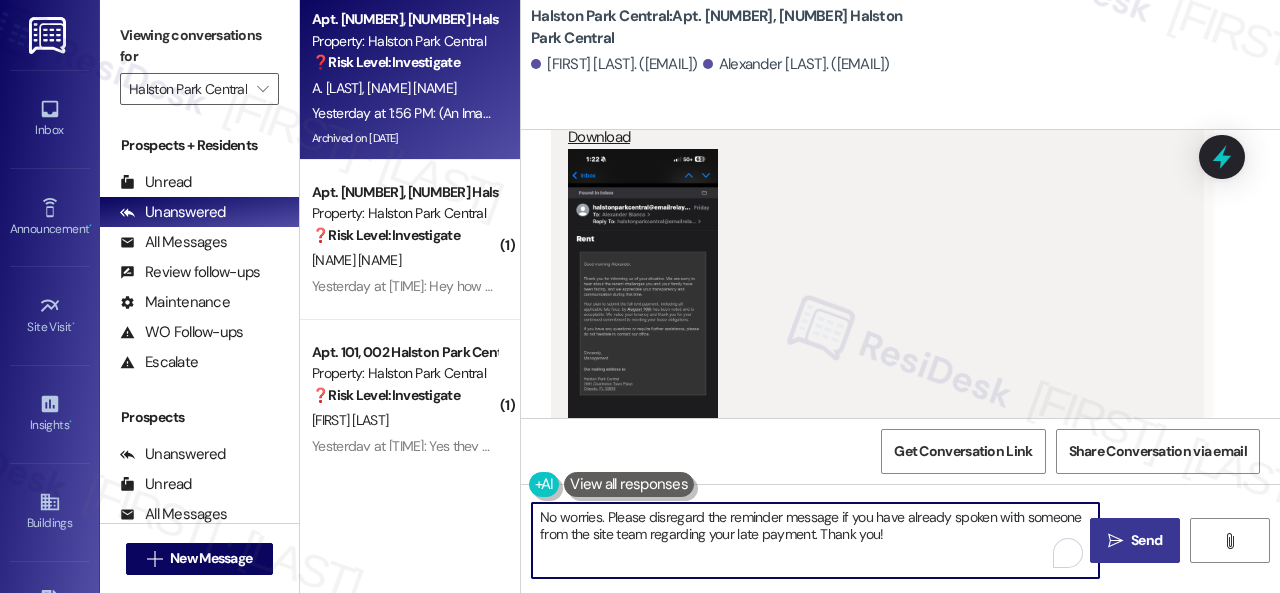 type on "No worries. Please disregard the reminder message if you have already spoken with someone from the site team regarding your late payment. Thank you!" 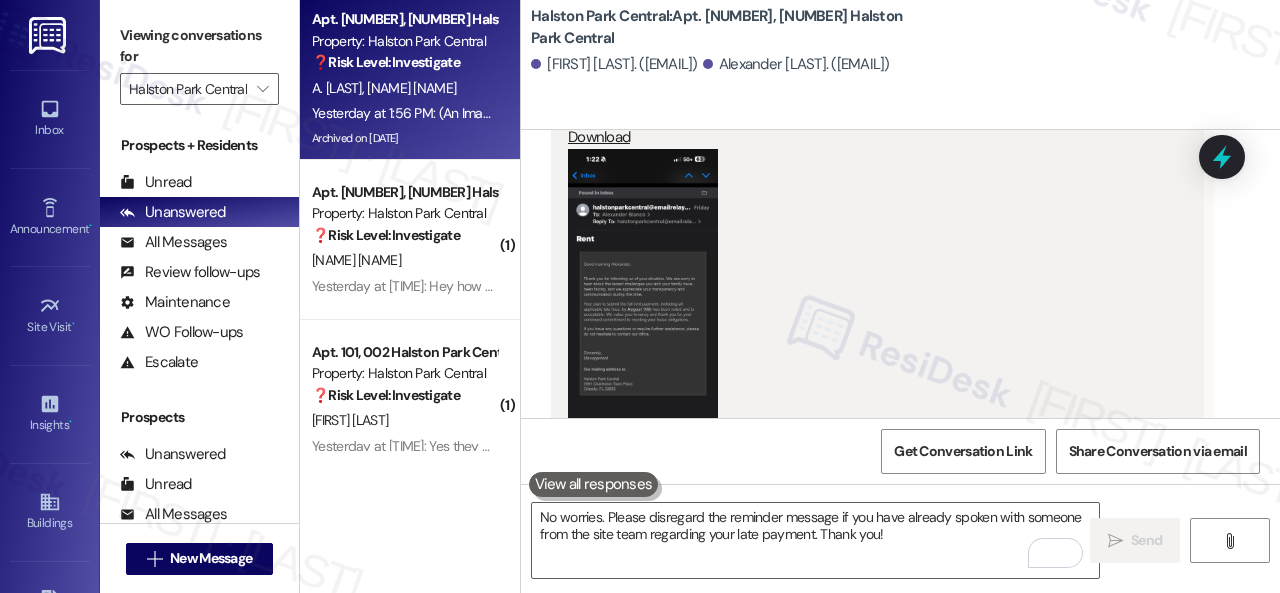 scroll, scrollTop: 41498, scrollLeft: 0, axis: vertical 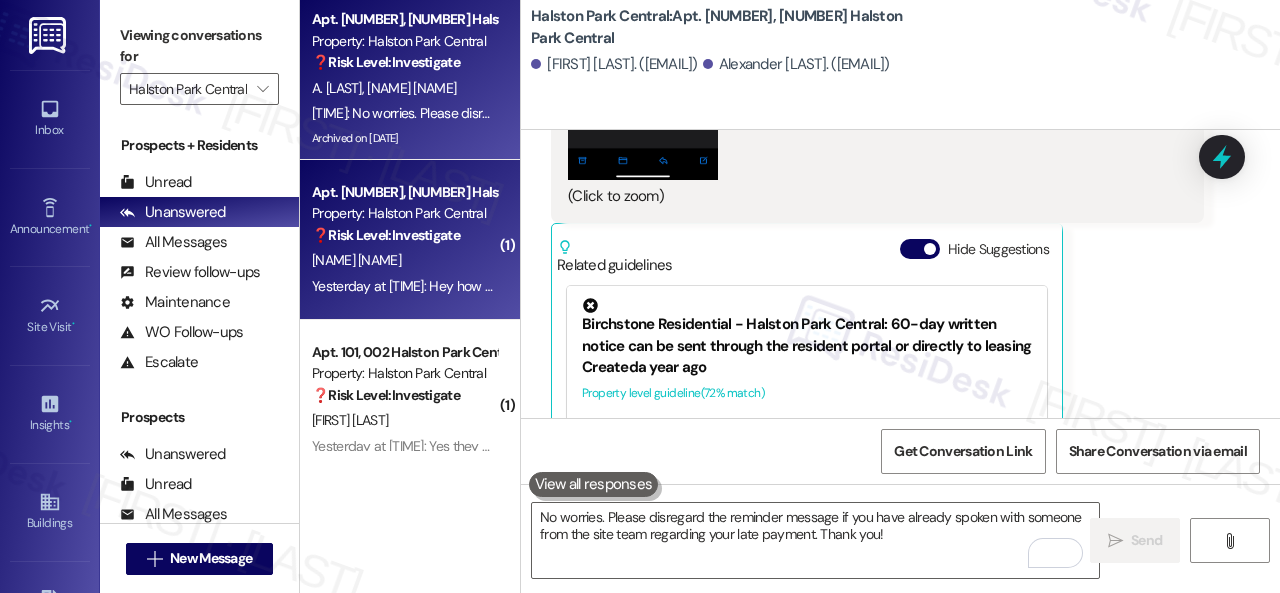 click on "[NAME] [NAME]" at bounding box center (404, 260) 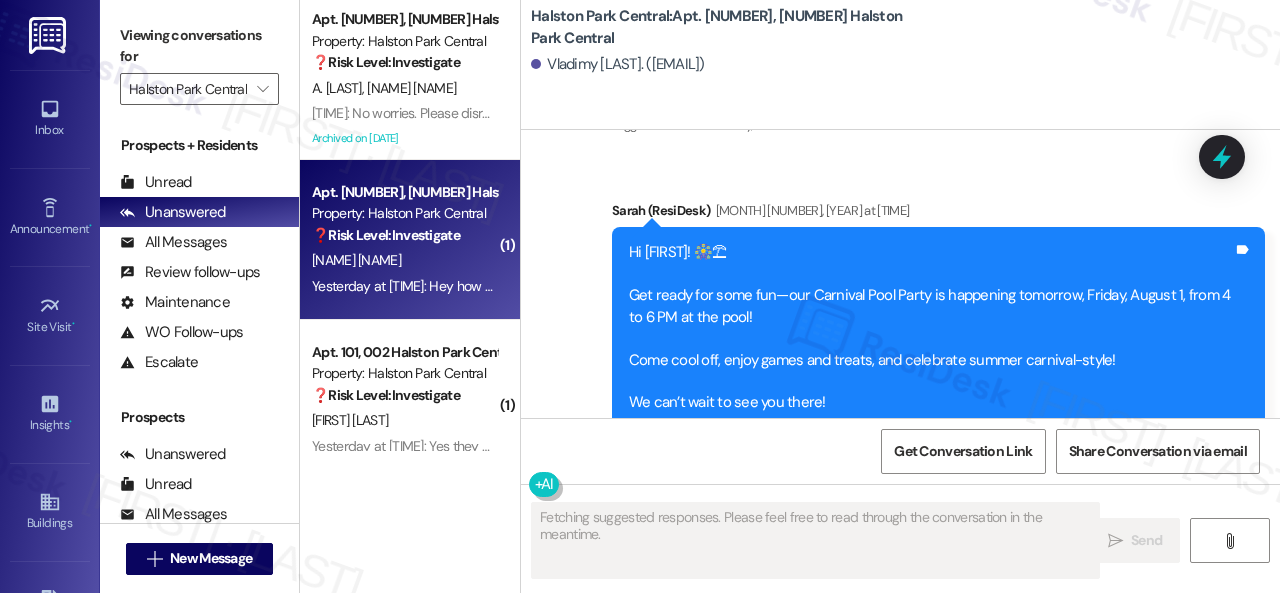 scroll, scrollTop: 17783, scrollLeft: 0, axis: vertical 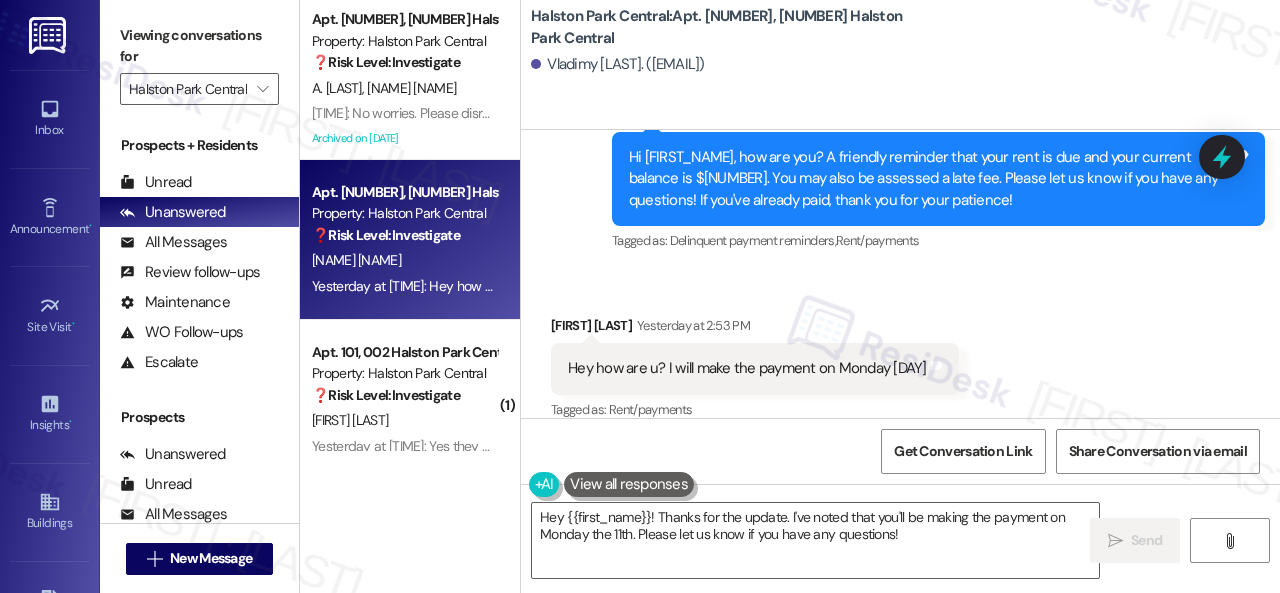 click on "Tagged as: Praise Click to highlight conversations about Praise Survey, sent via SMS Residesk Automated Survey [DATE] at [TIME] Hi [NAME], a gentle reminder that your rent is due and your current balance is $[PRICE] and you may have been assessed a late fee. Please let us know if you have any questions! If you've already paid, thank you for your patience! Tags and notes Tagged as: Delinquent payment reminders Click to highlight conversations about Delinquent payment reminders Announcement, sent via SMS [NAME] (ResiDesk) [DATE] at [TIME] Hi [NAME]!
The Son Pastelitos food truck will be at the office today, Wednesday, July 16, from 5 to 8 PM!
Come grab a delicious treat—we can’t wait to see you there!
Tags and notes Tagged as: Custom survey , Click to highlight conversations about Custom survey Parking , Amenities
," at bounding box center [900, -950] 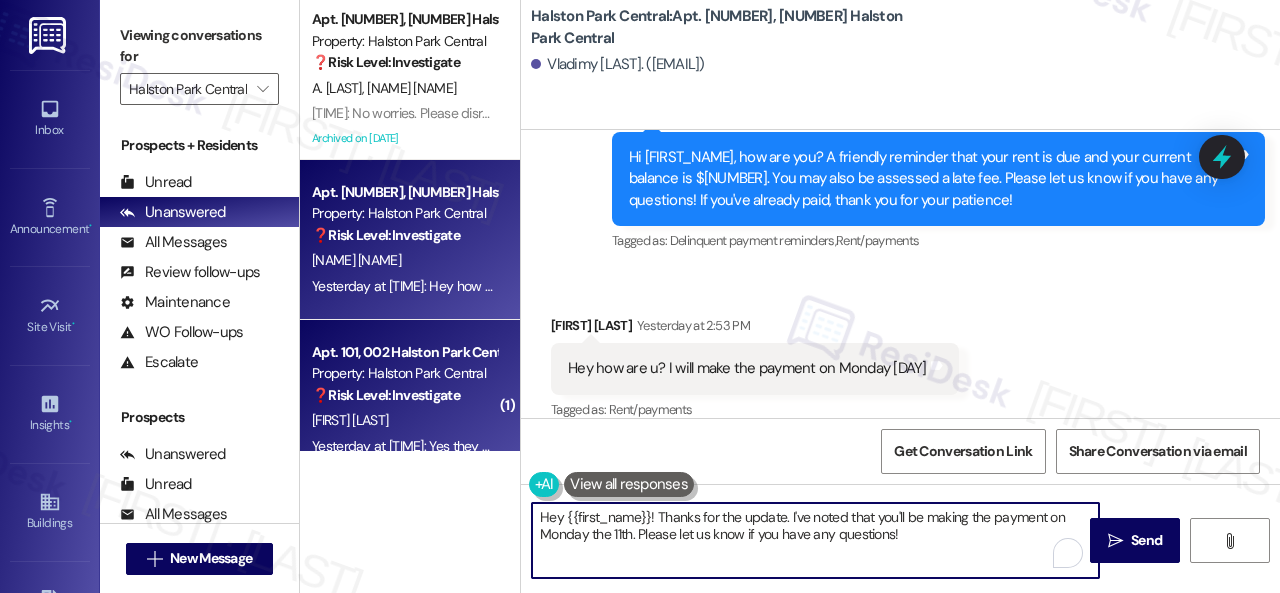 drag, startPoint x: 703, startPoint y: 501, endPoint x: 347, endPoint y: 403, distance: 369.24246 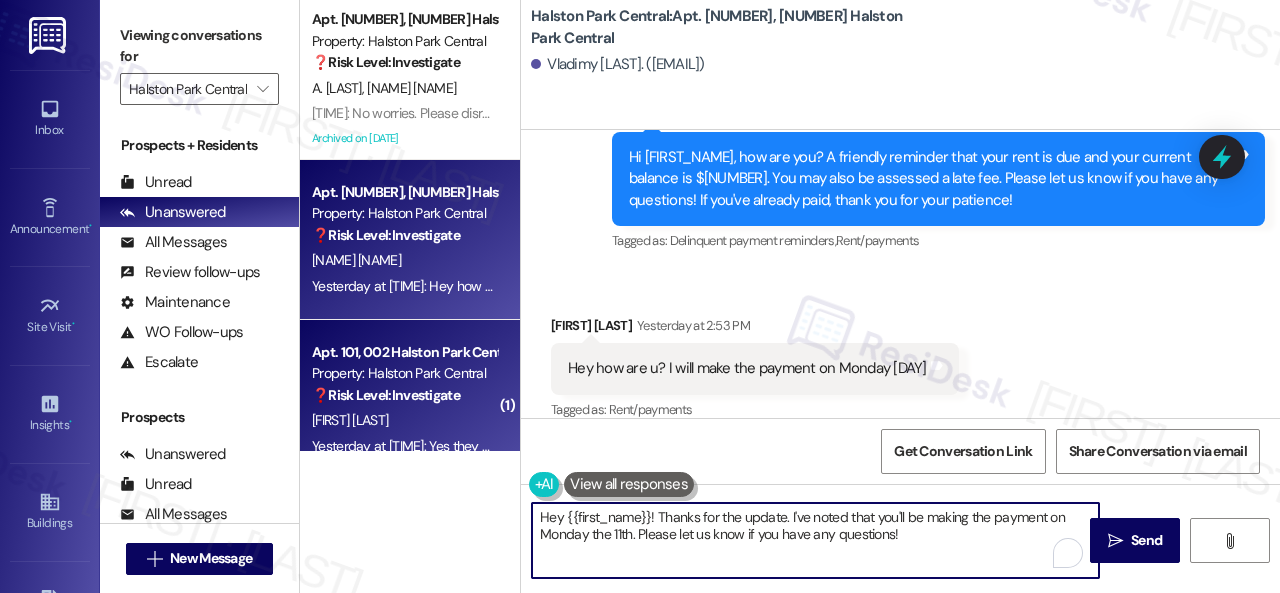 click on "Apt. 101, 003 Halston Park Central Property: Halston Park Central ❓  Risk Level:  Investigate [FIRST] [LAST] 10:47 AM: No worries. Please disregard the reminder message if you have already spoken with someone from the site team regarding your late payment. Thank you! 10:47 AM: No worries. Please disregard the reminder message if you have already spoken with someone from the site team regarding your late payment. Thank you! Archived on 12/20/2024 Apt. 102, 006 Halston Park Central Property: Halston Park Central ❓  Risk Level:  Investigate [FIRST] [LAST] Yesterday at 2:53 PM: Hey how are u? I will make the payment on Monday 11th Yesterday at 2:53 PM: Hey how are u? I will make the payment on Monday 11th ( 1 ) Apt. 101, 002 Halston Park Central Property: Halston Park Central ❓  Risk Level:  Investigate [FIRST] [LAST] Yesterday at 12:26 PM: Yes they can, and yes we have a small dog  Yesterday at 12:26 PM: Yes they can, and yes we have a small dog  Halston Park Central:  Apt. 102, 006 Halston Park Central" at bounding box center (790, 296) 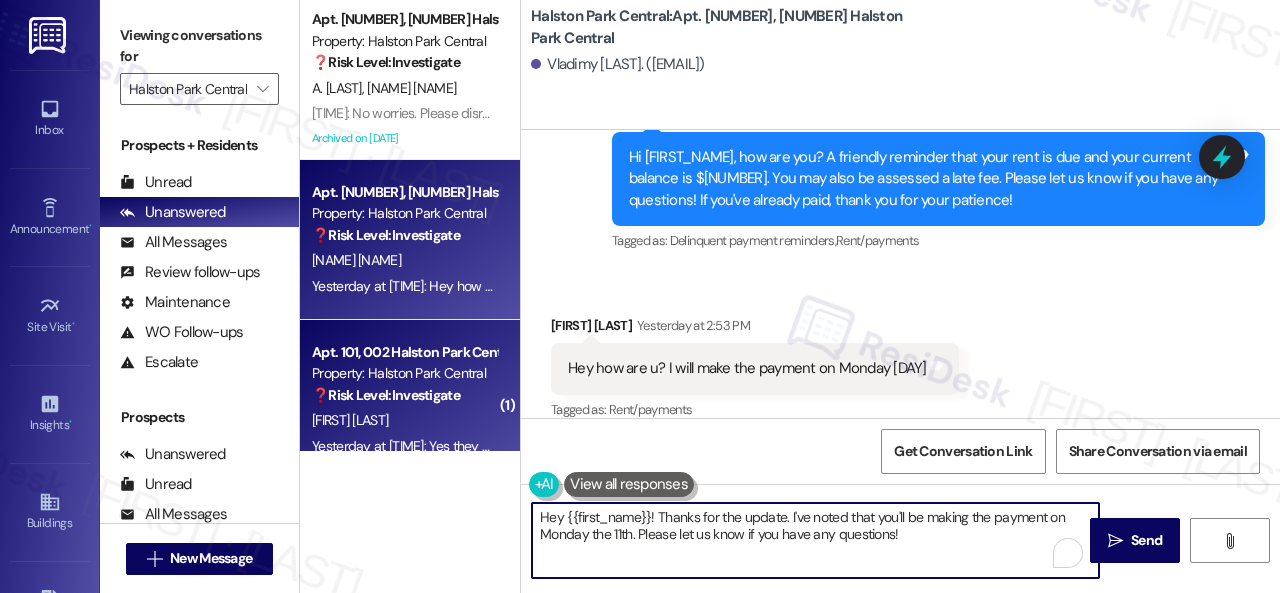 paste on "Thanks for updating us on your payment plan, {{first_name}}! We appreciate you letting us know. Please don't hesitate to reach out if you need anything else" 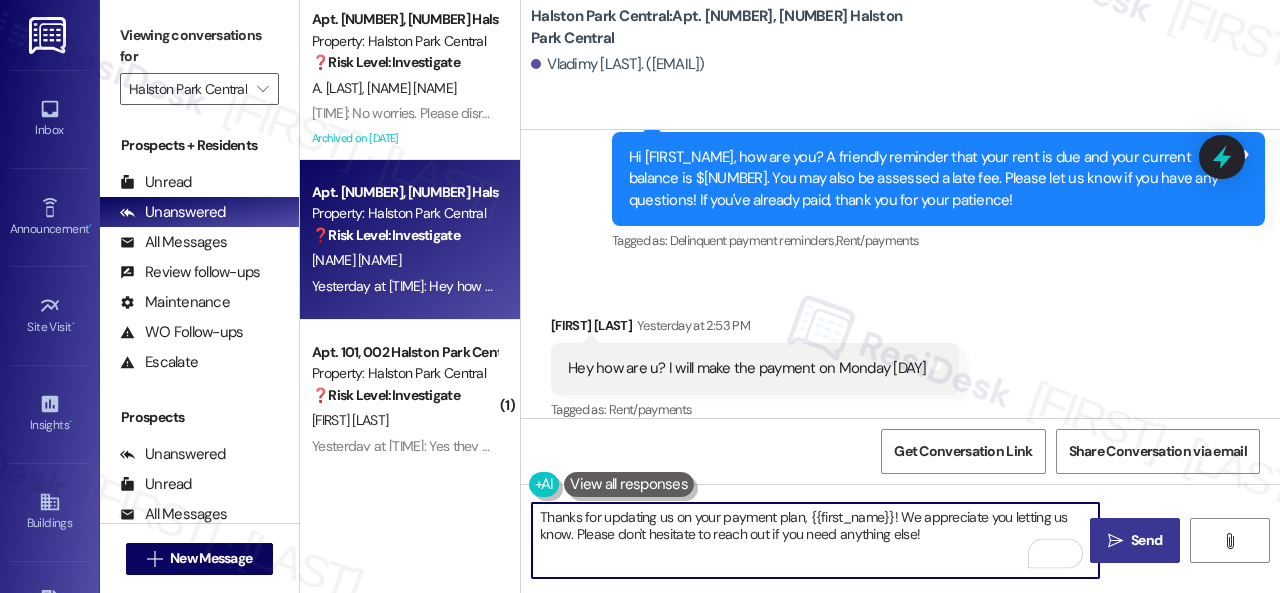 type on "Thanks for updating us on your payment plan, {{first_name}}! We appreciate you letting us know. Please don't hesitate to reach out if you need anything else!" 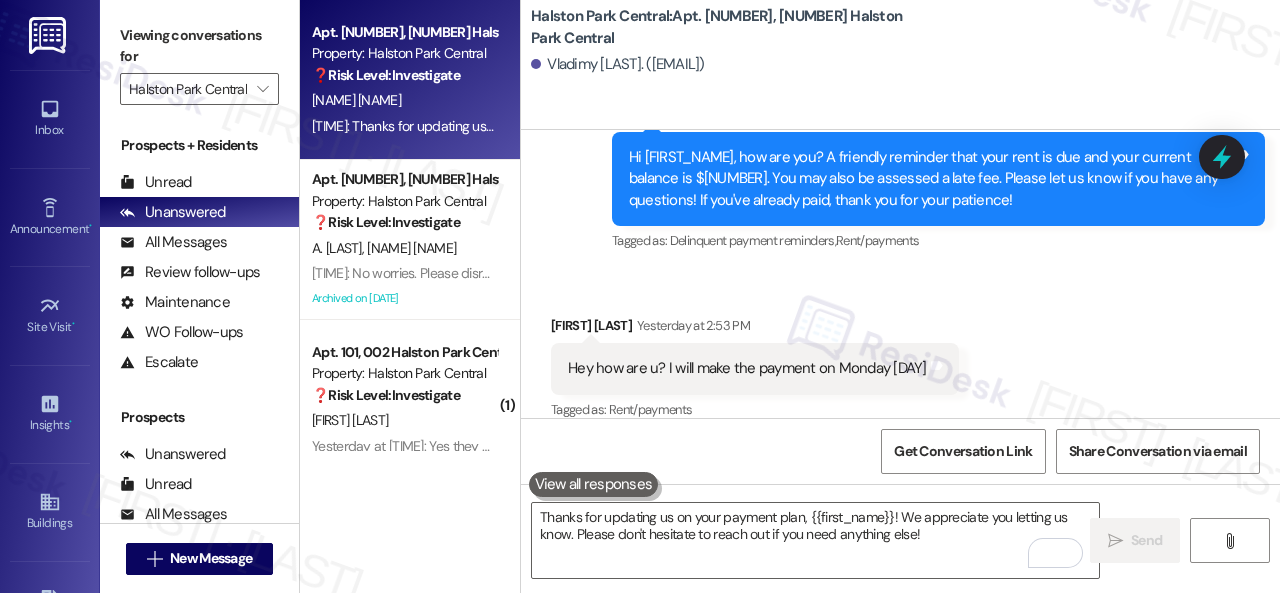 click on "Tagged as: Praise Click to highlight conversations about Praise Survey, sent via SMS Residesk Automated Survey [DATE] at [TIME] Hi [NAME], a gentle reminder that your rent is due and your current balance is $[PRICE] and you may have been assessed a late fee. Please let us know if you have any questions! If you've already paid, thank you for your patience! Tags and notes Tagged as: Delinquent payment reminders Click to highlight conversations about Delinquent payment reminders Announcement, sent via SMS [NAME] (ResiDesk) [DATE] at [TIME] Hi [NAME]!
The Son Pastelitos food truck will be at the office today, Wednesday, July 16, from 5 to 8 PM!
Come grab a delicious treat—we can’t wait to see you there!
Tags and notes Tagged as: Custom survey , Click to highlight conversations about Custom survey Parking , Amenities
," at bounding box center (900, -950) 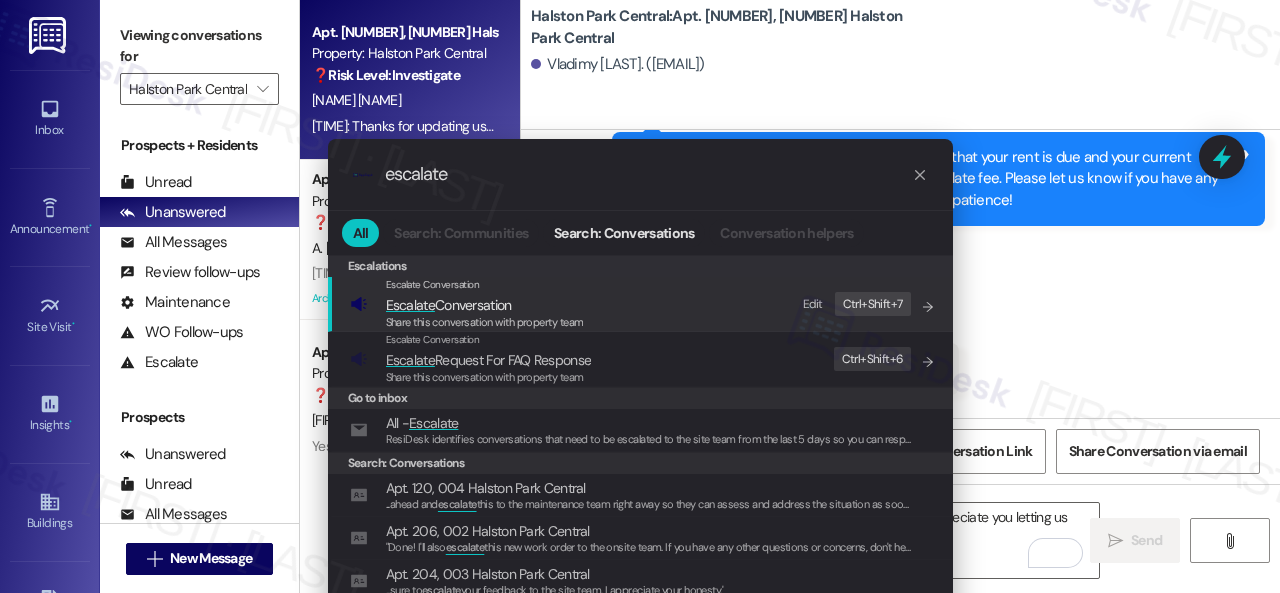 click on "Edit" at bounding box center (813, 304) 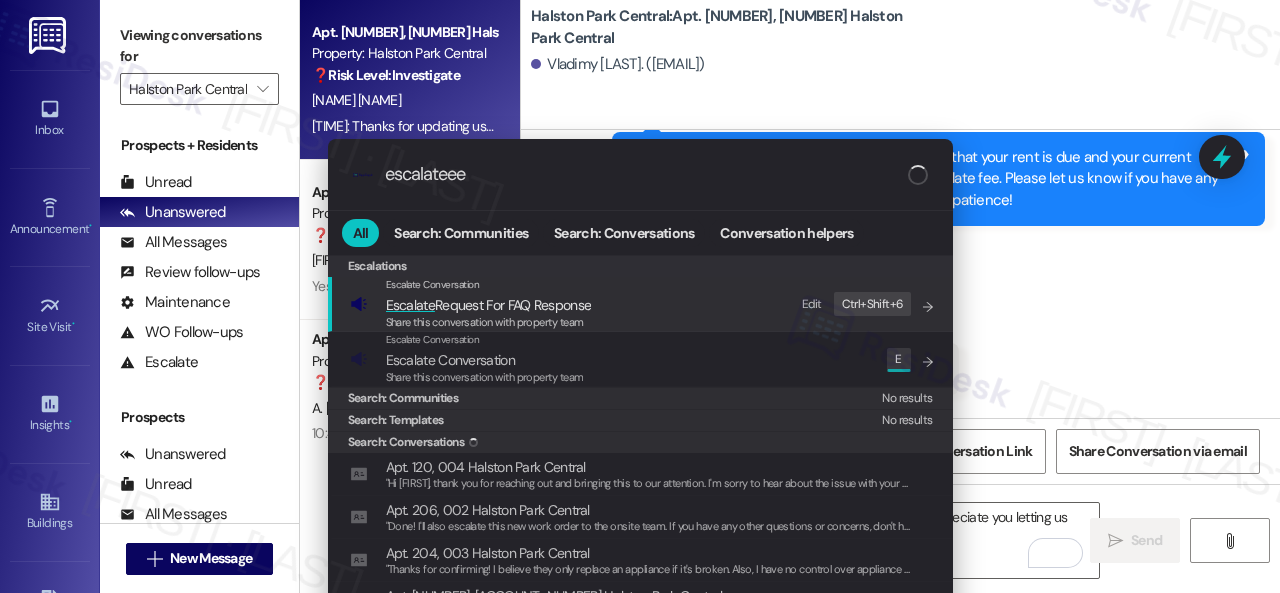 click on "Edit" at bounding box center [812, 304] 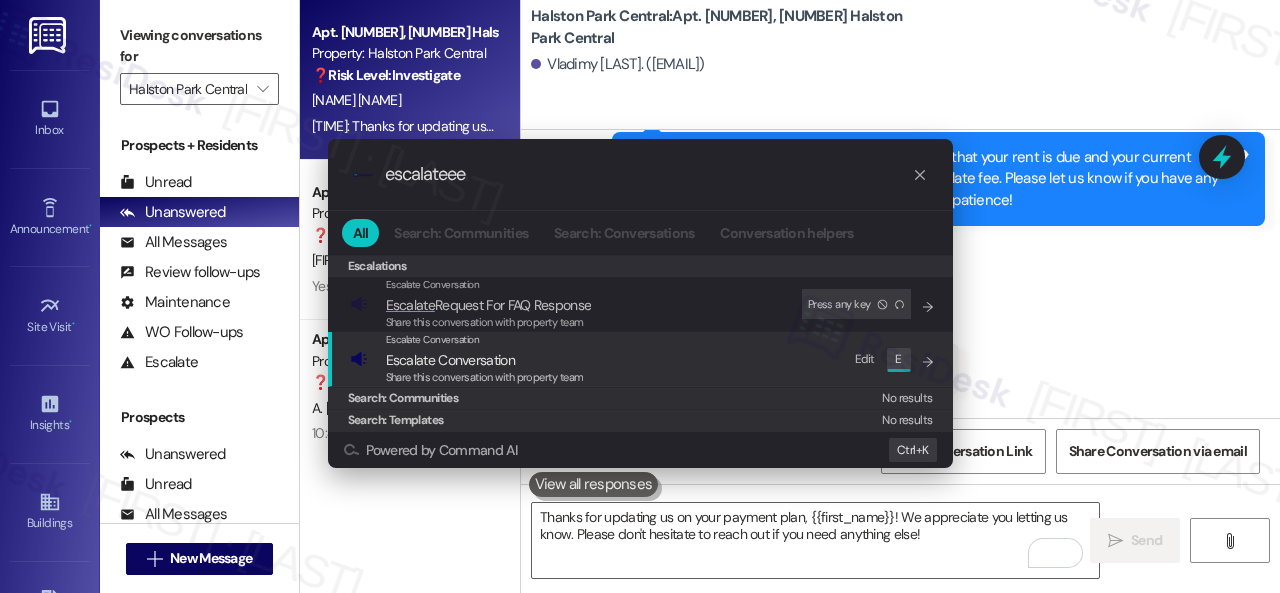 click on "Edit" at bounding box center (865, 359) 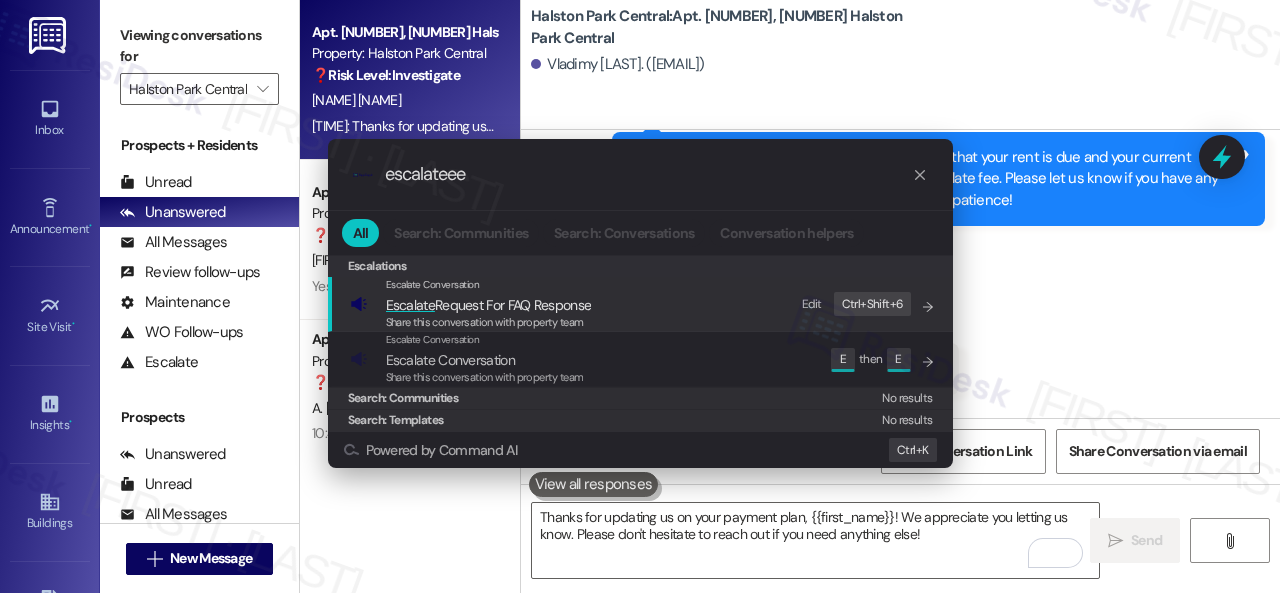 drag, startPoint x: 526, startPoint y: 173, endPoint x: 239, endPoint y: 169, distance: 287.02786 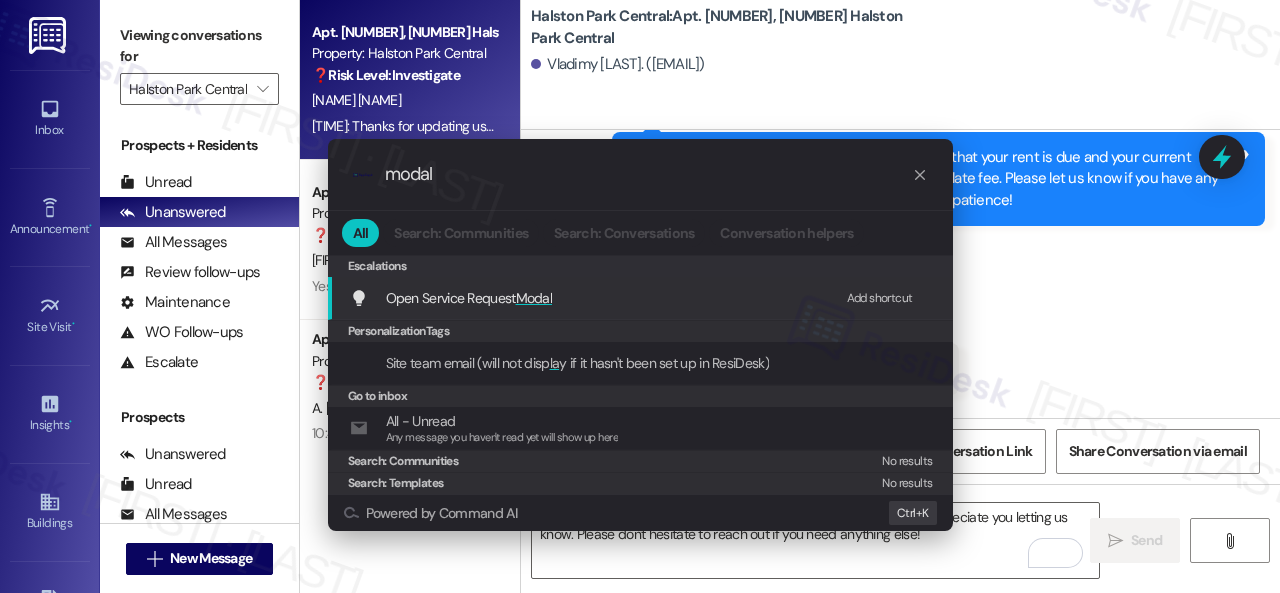click on "Add shortcut" at bounding box center [880, 298] 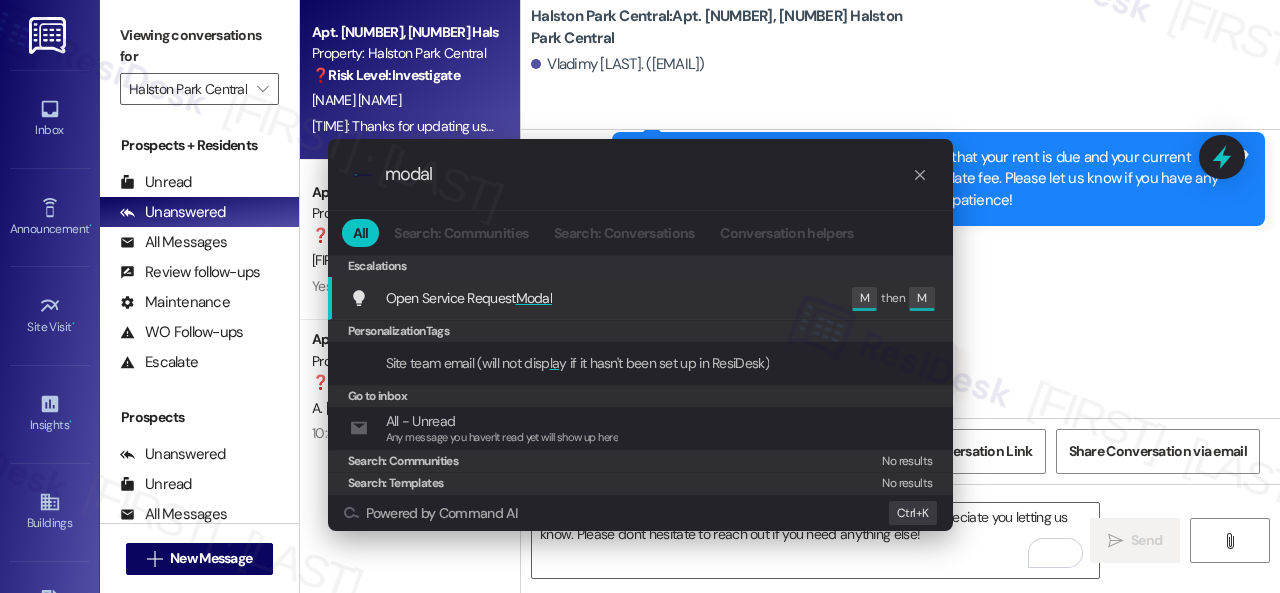 scroll, scrollTop: 0, scrollLeft: 0, axis: both 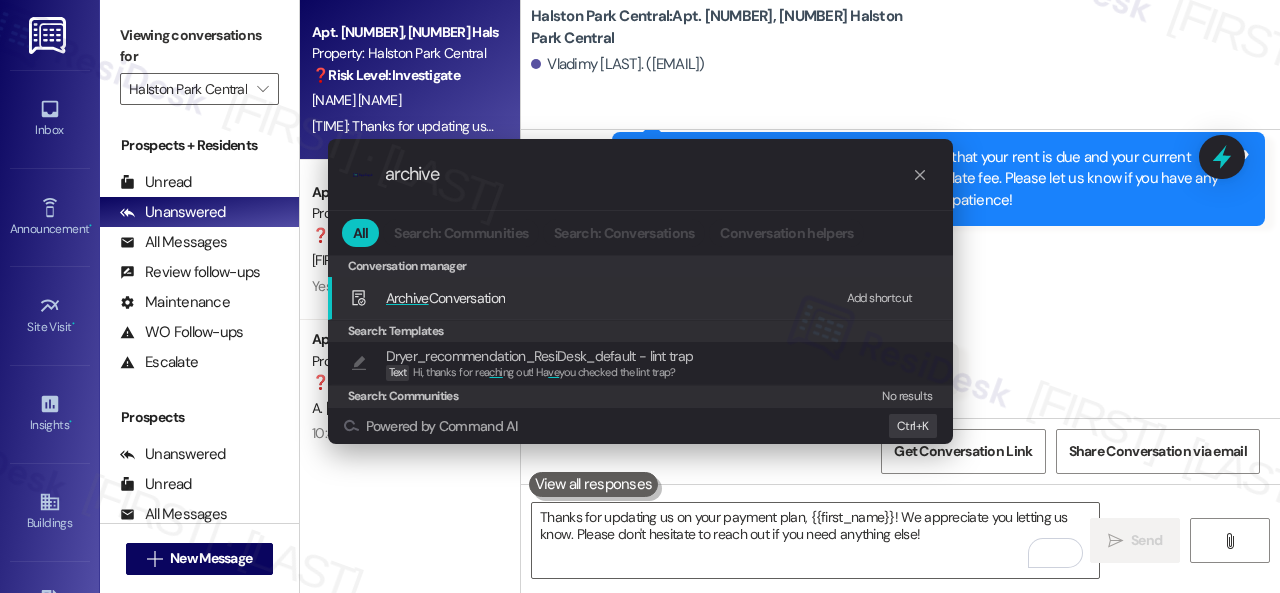 type on "archive" 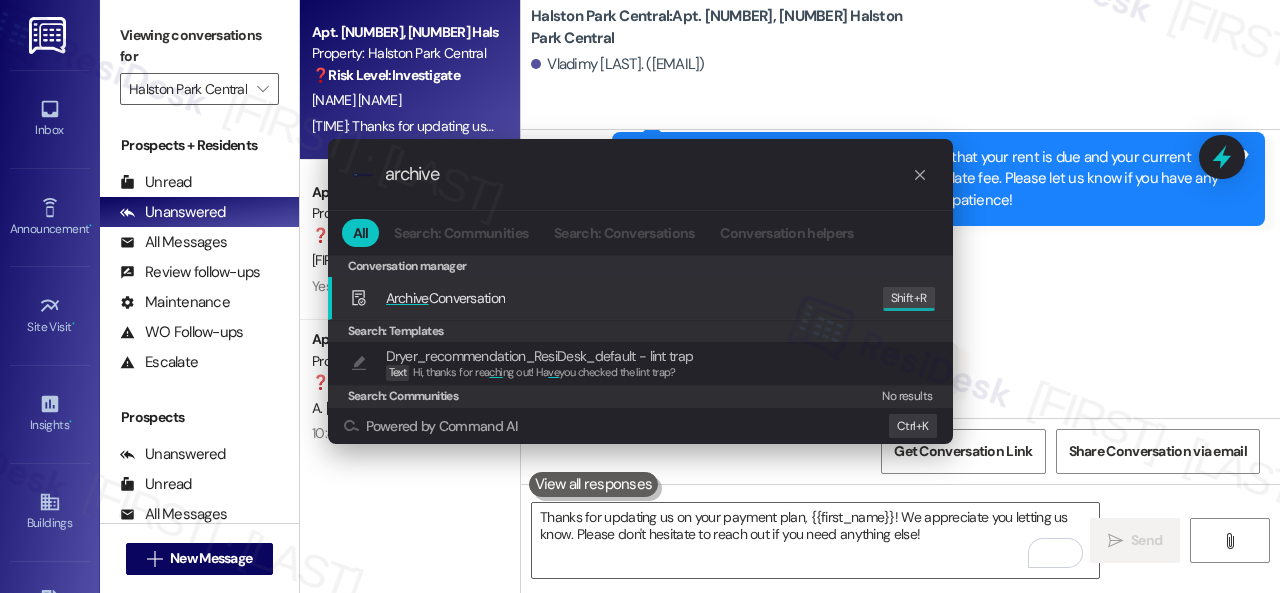 click on ".cls-1{fill:#0a055f;}.cls-2{fill:#0cc4c4;} resideskLogoBlueOrange archive All Search: Communities Search: Conversations Conversation helpers Conversation manager Conversation manager Archive  Conversation Edit Shift+ R Search: Templates Dryer_recommendation_ResiDesk_default - lint trap Text Hi, thanks for rea chi ng out! Ha ve  you checked the lint trap? Search: Communities No results Powered by Command AI Ctrl+ K" at bounding box center (640, 296) 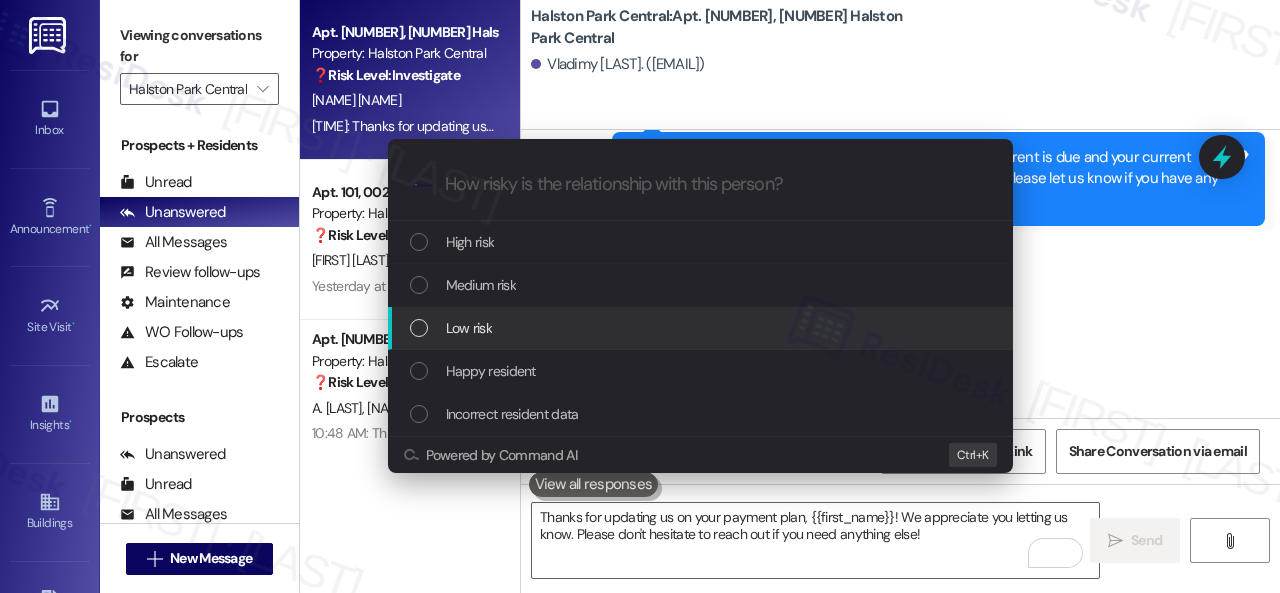 click on "Low risk" at bounding box center [469, 328] 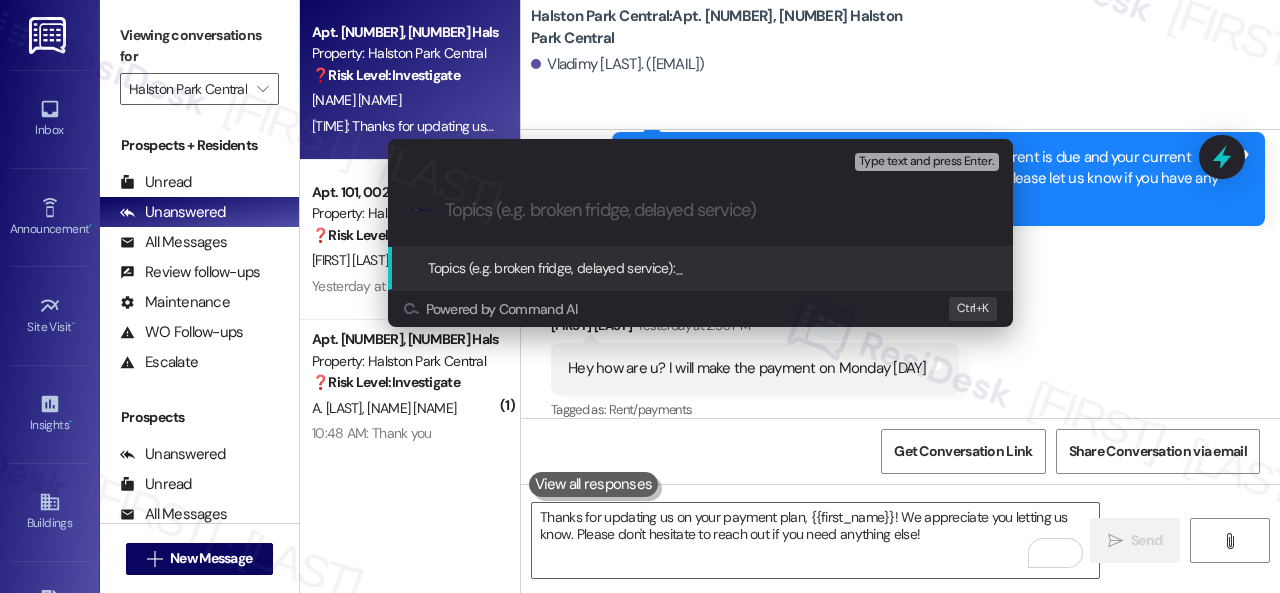 paste on "Late payment notice." 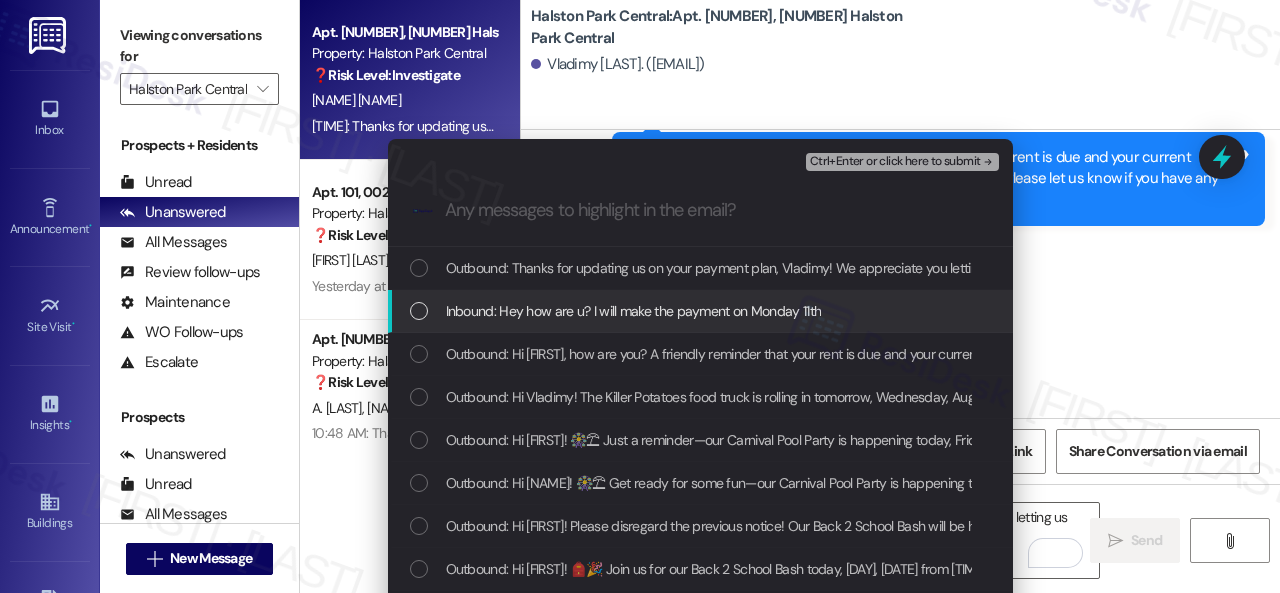 click on "Inbound: Hey how are u? I will make the payment on Monday 11th" at bounding box center (634, 311) 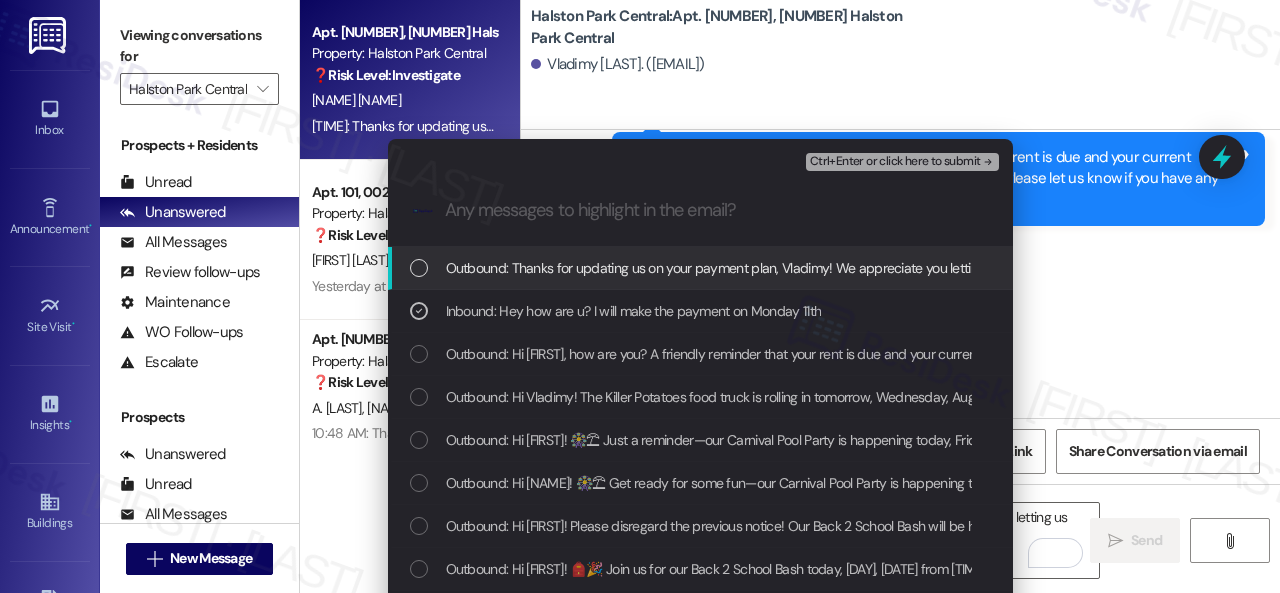 click on "Ctrl+Enter or click here to submit" at bounding box center (895, 162) 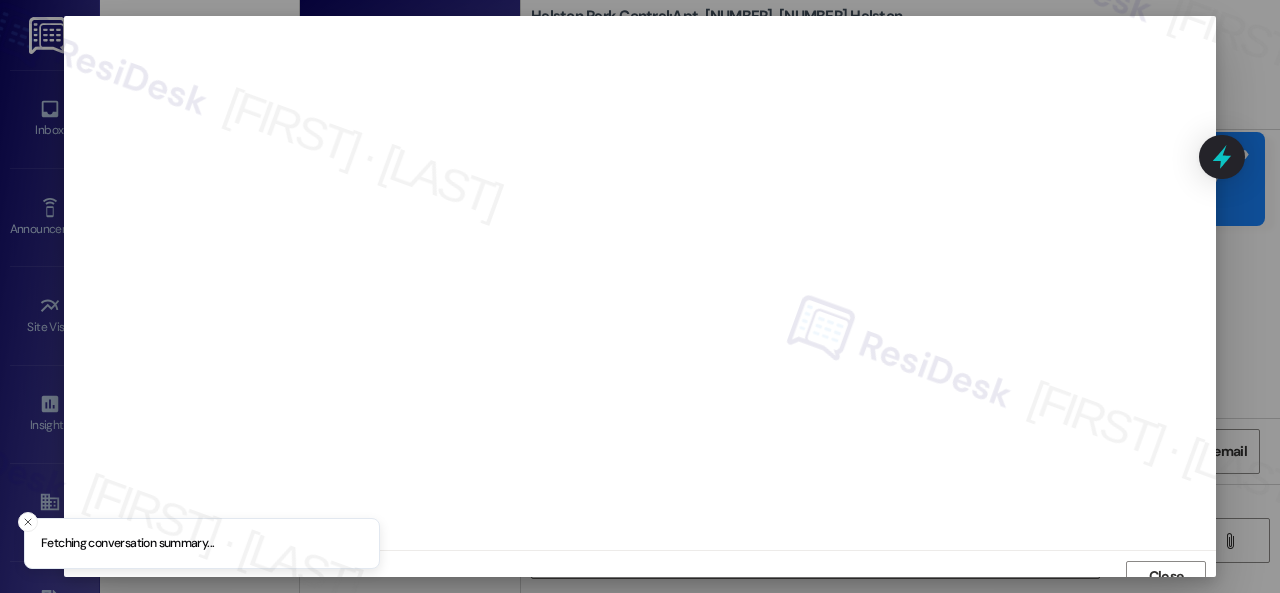 scroll, scrollTop: 15, scrollLeft: 0, axis: vertical 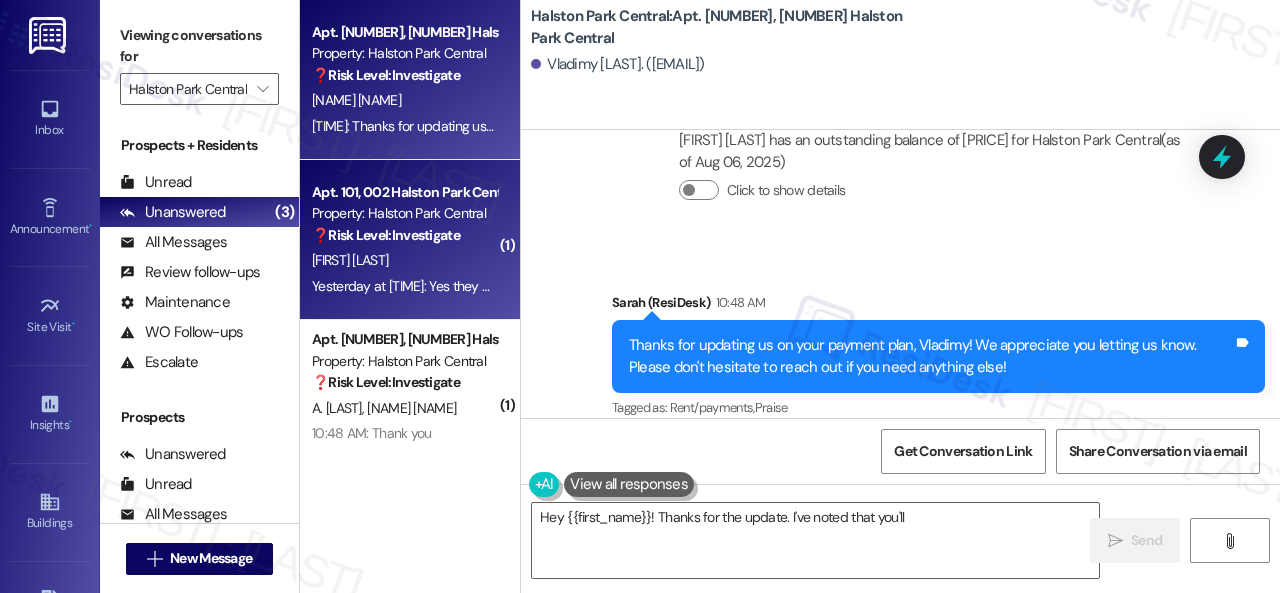 click on "❓  Risk Level:  Investigate" at bounding box center [386, 235] 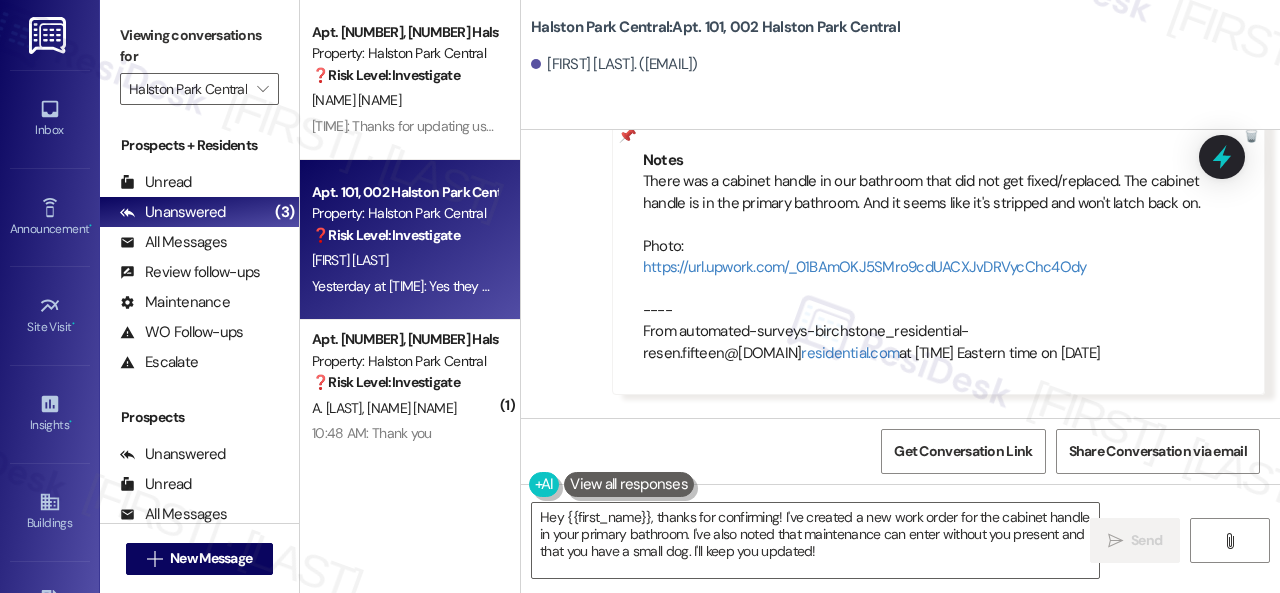 scroll, scrollTop: 3282, scrollLeft: 0, axis: vertical 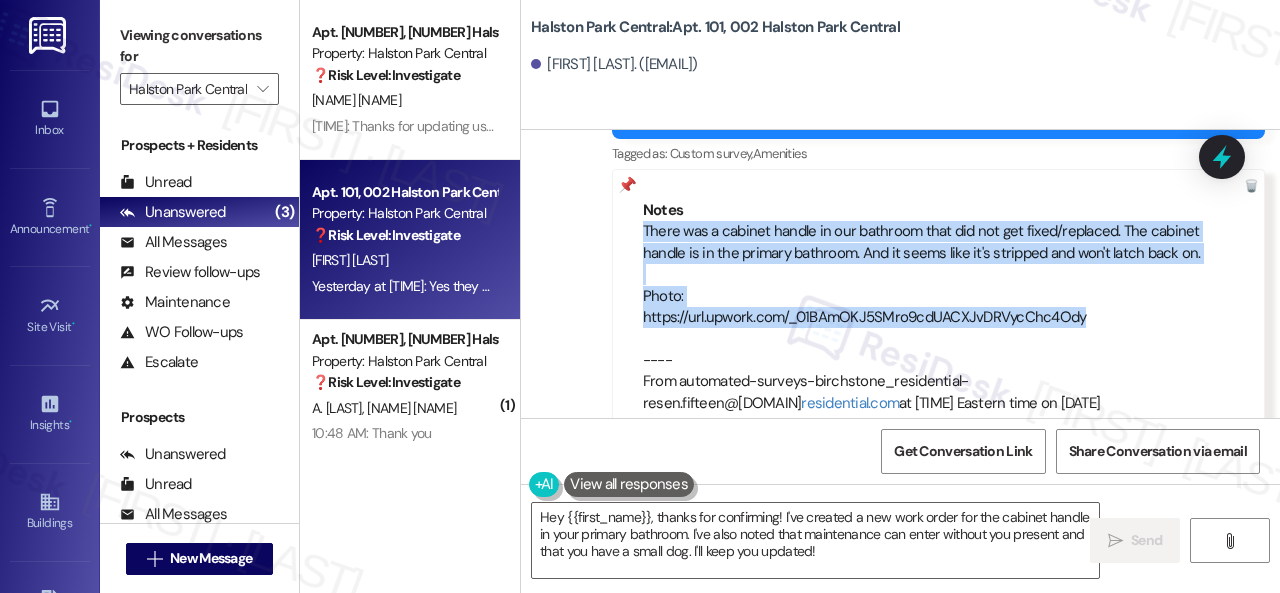drag, startPoint x: 643, startPoint y: 231, endPoint x: 1083, endPoint y: 310, distance: 447.0358 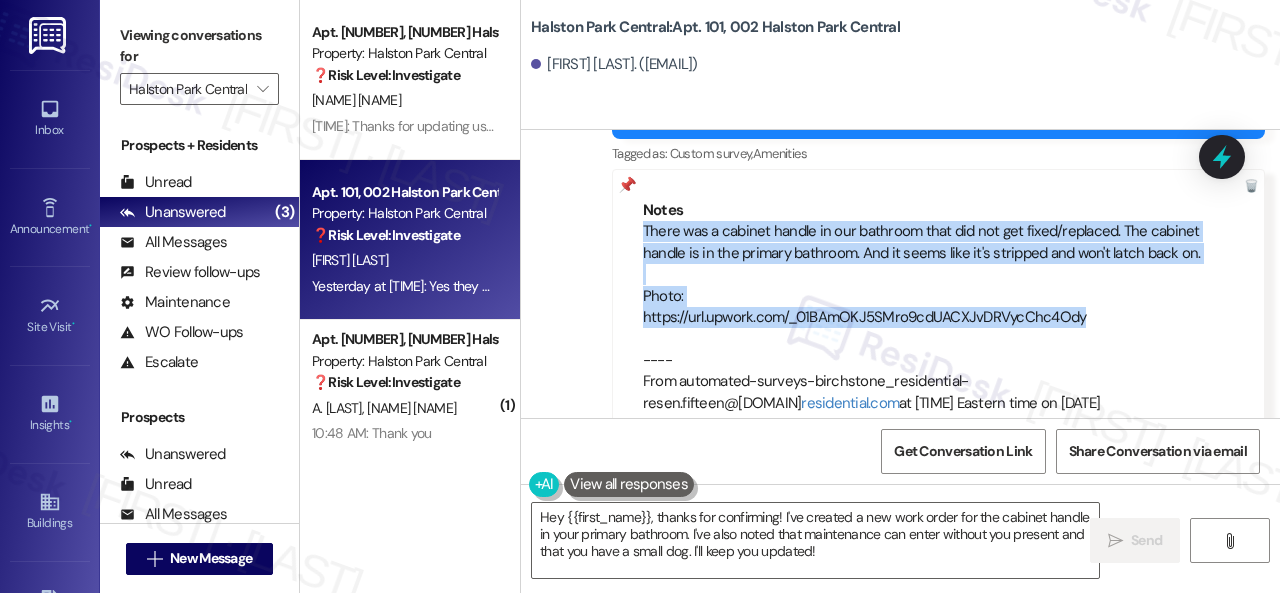 click on "Announcement, sent via SMS [NAME] (ResiDesk) [DATE] at [TIME] Hi [NAME]!
The Killer Potatoes food truck is rolling in tomorrow, Wednesday, August 6, from 5 to 8 PM at the office!
Stop by for a delicious, loaded bite—we can’t wait to see you there! Tags and notes Tagged as: Custom survey , Click to highlight conversations about Custom survey Amenities Click to highlight conversations about Amenities Notes There was a cabinet handle in our bathroom that did not get fixed/replaced. The cabinet handle is in the primary bathroom. And it seems like it's stripped and won't latch back on.
Photo:
https://url.upwork.com/_01BAmOKJ5SMro9cdUACXJvDRVycChc4Ody
----
From automated-surveys-birchstone_residential-resen.fifteen@birchstone_ residential.com at 12:15PM Eastern time on 08/05/2025 Sent via SMS [NAME] (ResiDesk) [DATE] at [TIME] Can the maintenance team enter your apartment even if you are not home? Are there any pets they should be concerned about? Tags and notes Tagged as:" at bounding box center [900, 279] 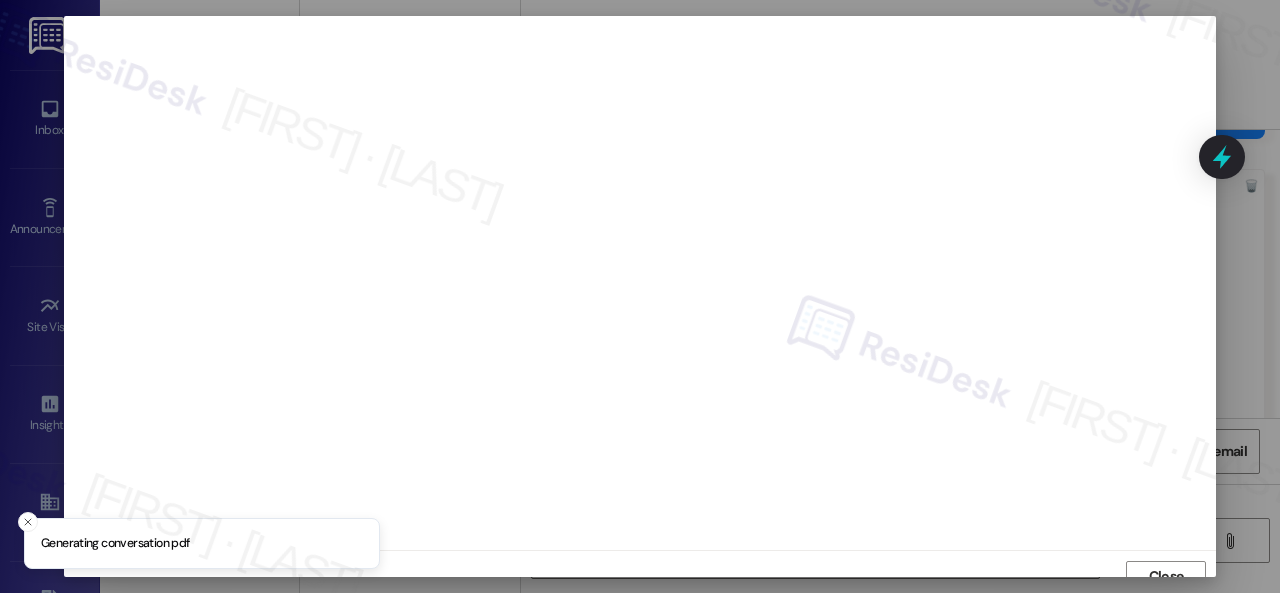 scroll, scrollTop: 15, scrollLeft: 0, axis: vertical 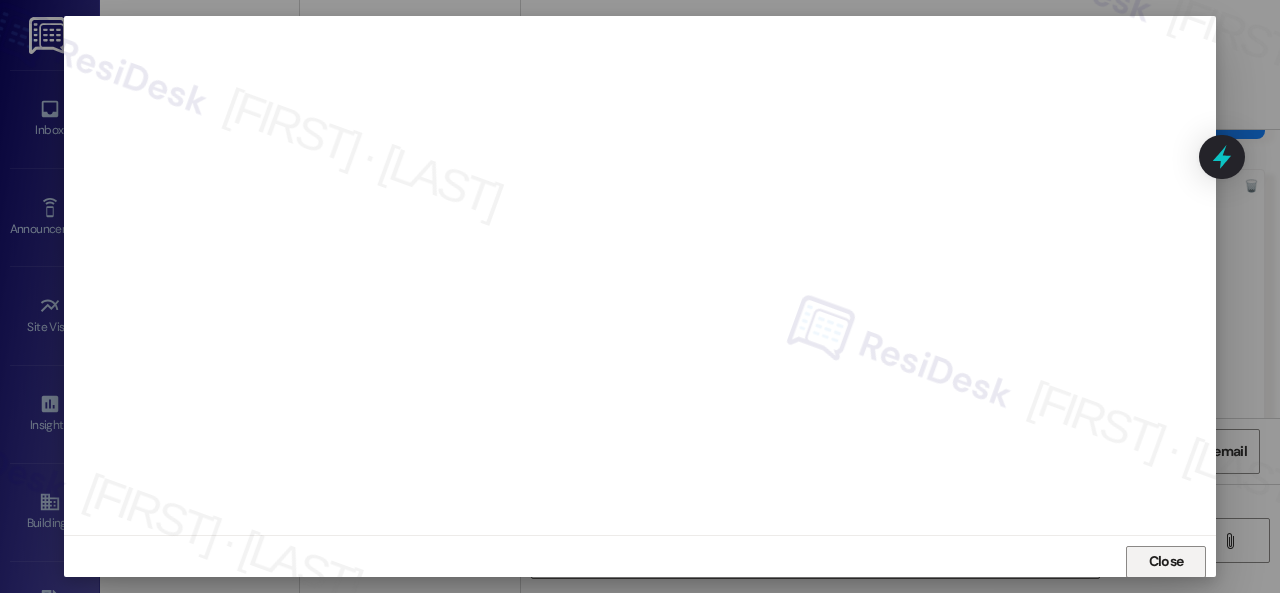 click on "Close" at bounding box center (1166, 561) 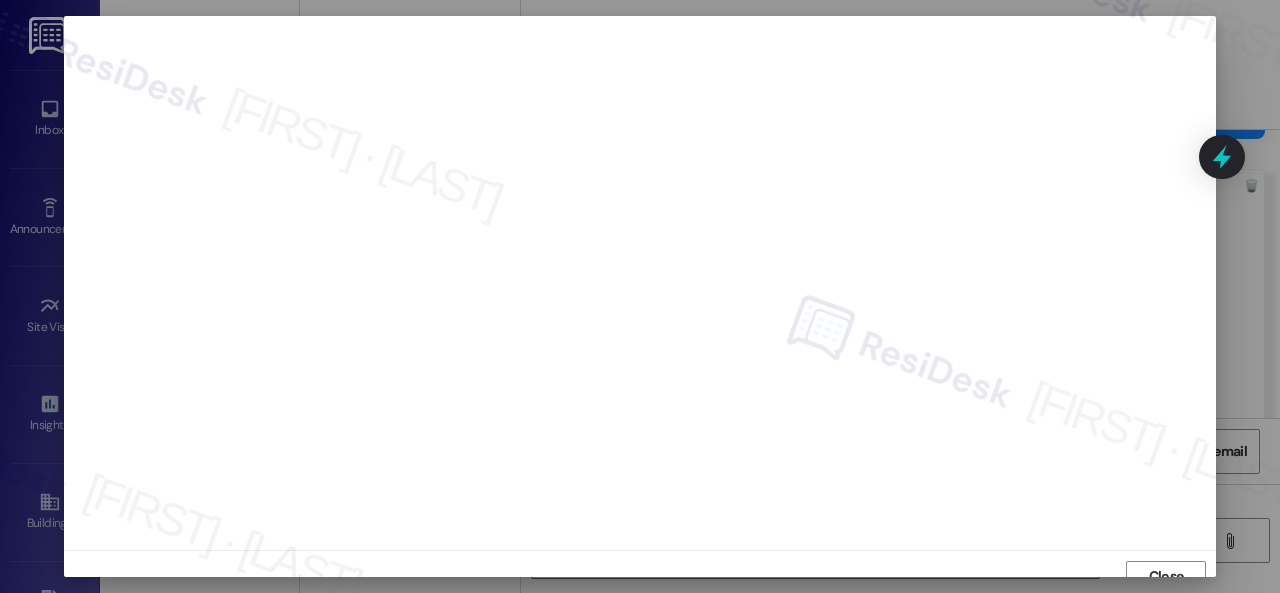 scroll, scrollTop: 15, scrollLeft: 0, axis: vertical 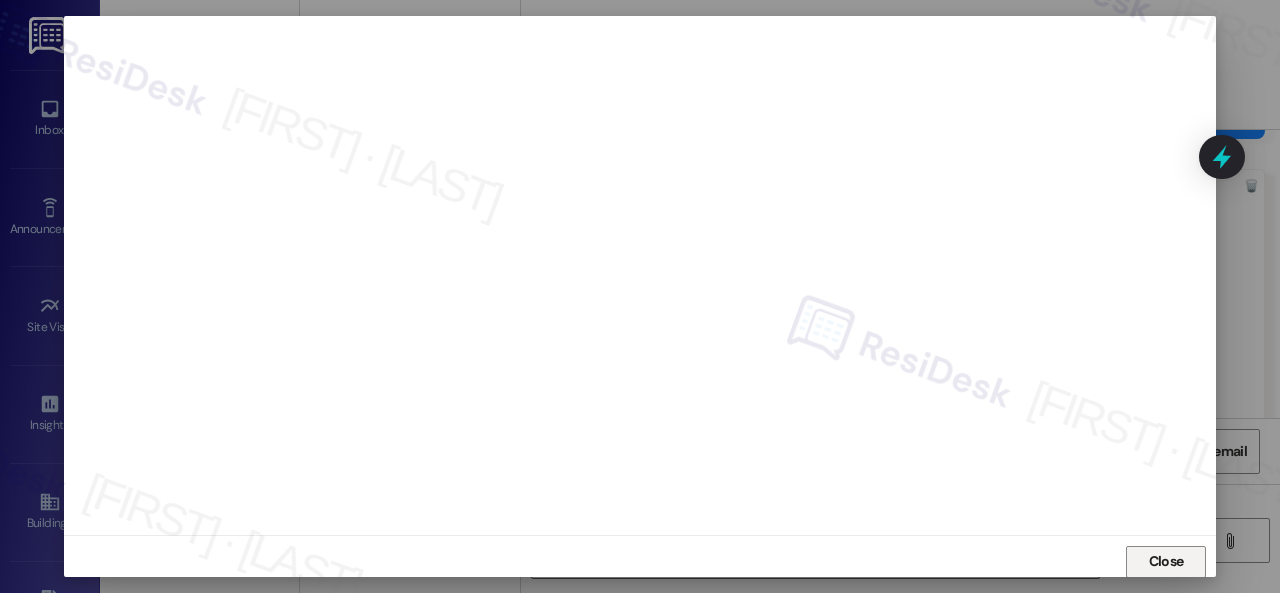 click on "Close" at bounding box center (1166, 561) 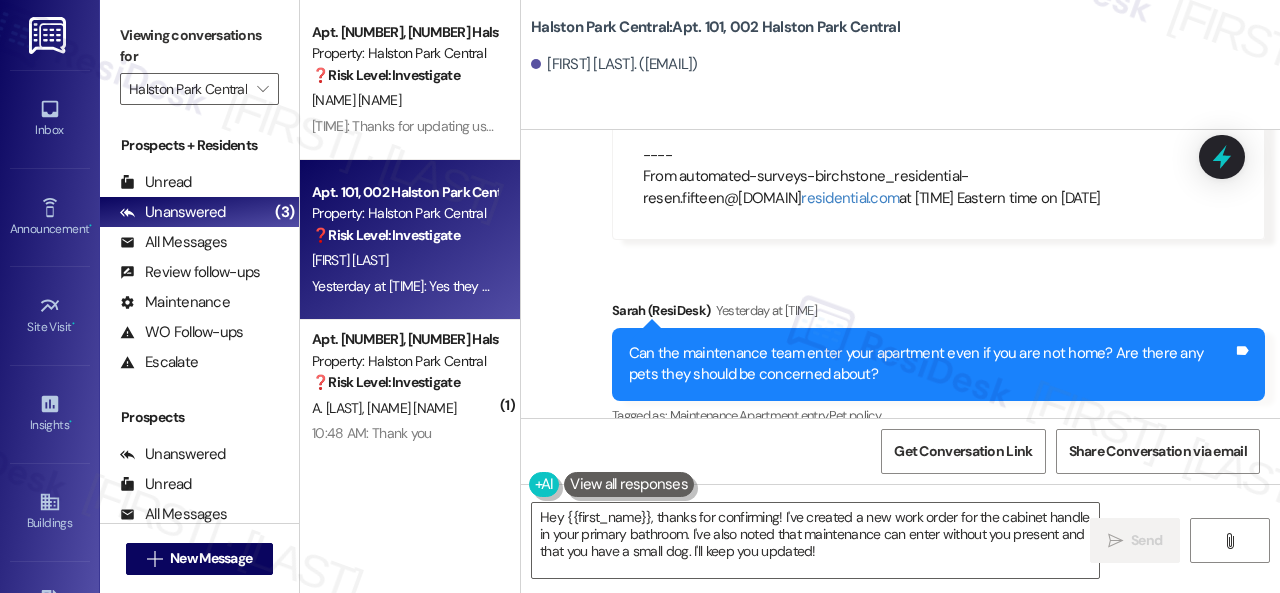 scroll, scrollTop: 3682, scrollLeft: 0, axis: vertical 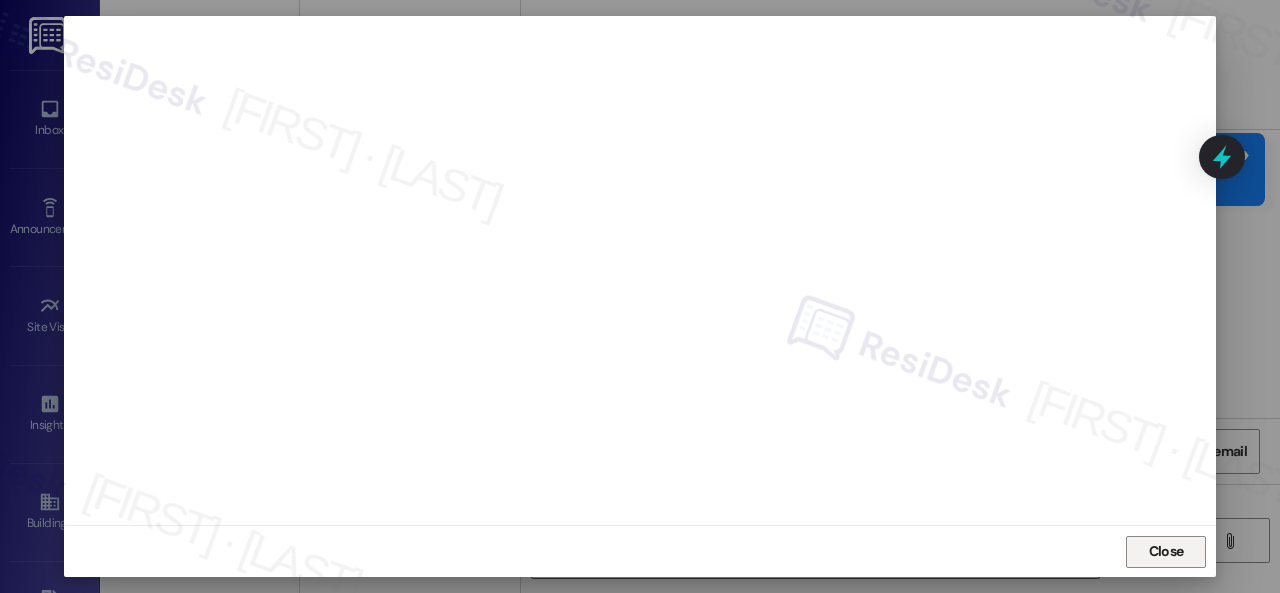 click on "Close" at bounding box center [1166, 551] 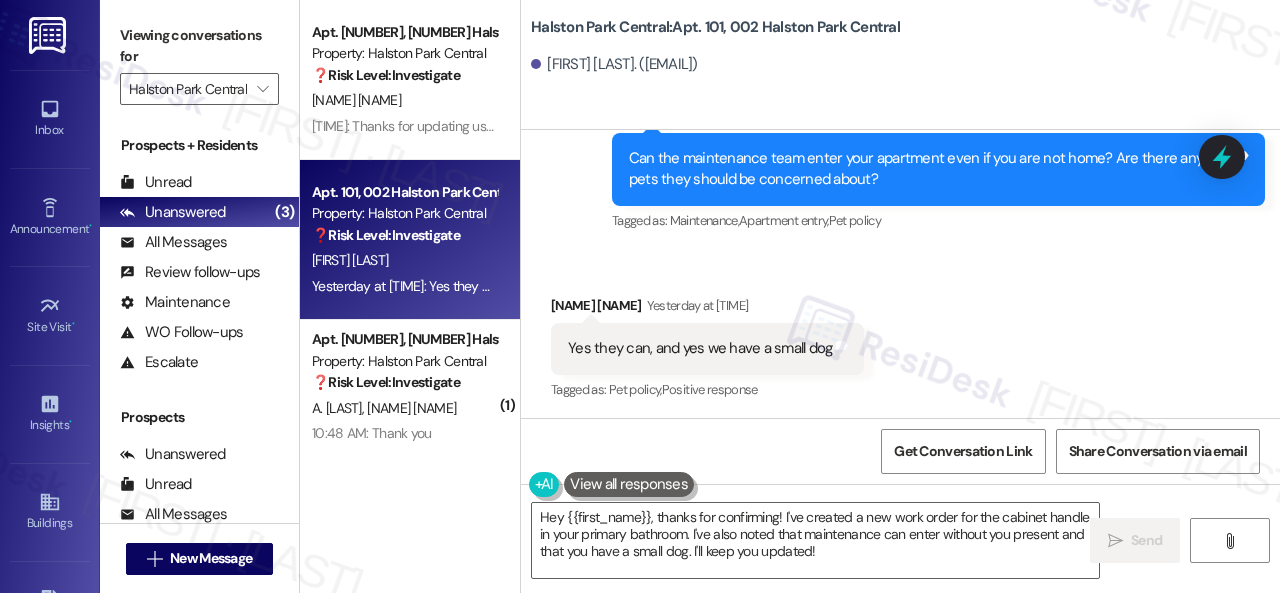 click on "Received via SMS [FIRST] [LAST] [DAY] at [TIME] Yes they can, and yes we have a small dog  Tags and notes Tagged as:   Pet policy ,  Click to highlight conversations about Pet policy Positive response Click to highlight conversations about Positive response" at bounding box center (900, 334) 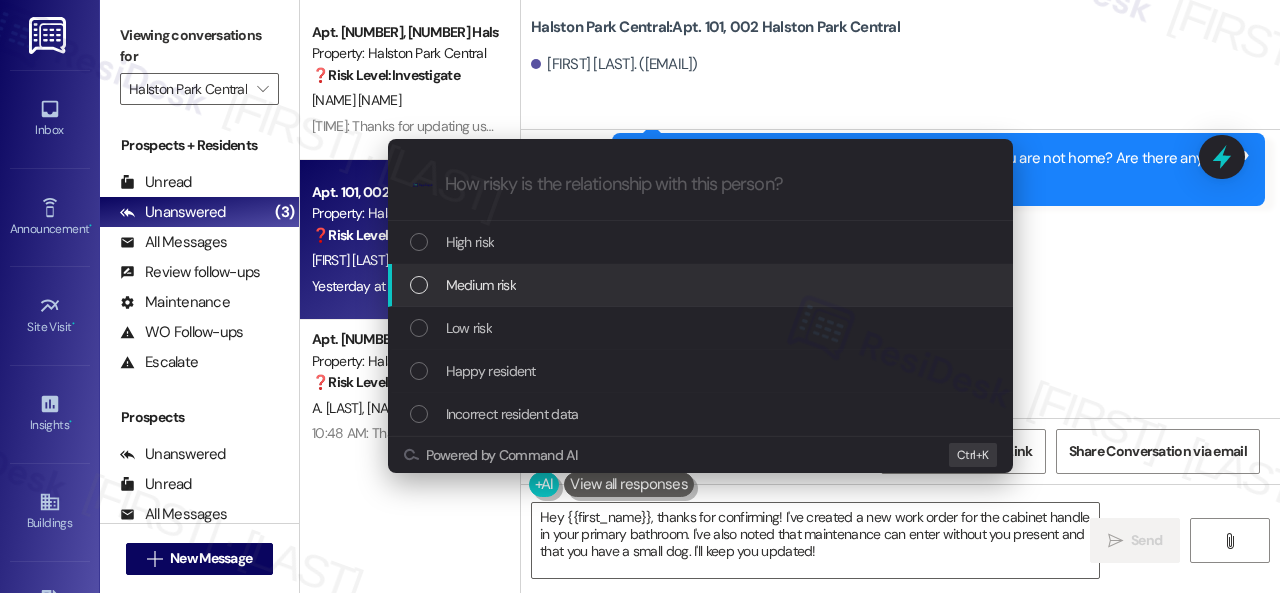 click on "Medium risk" at bounding box center (481, 285) 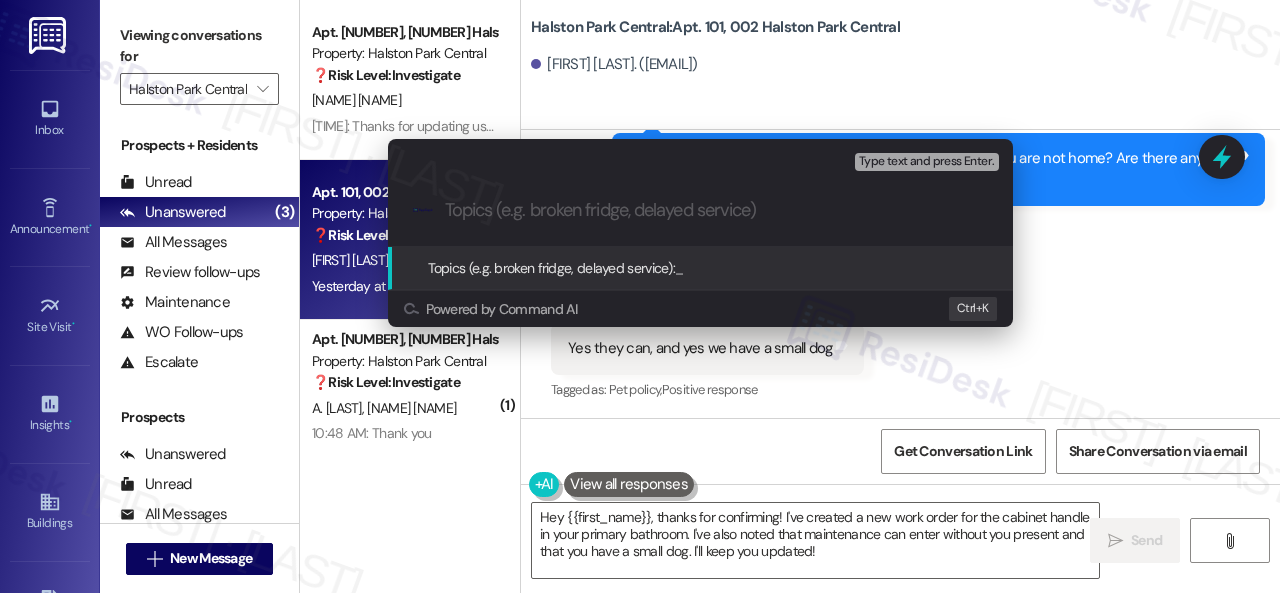 paste on "New work order/s submitted - Cabinet door handle issue" 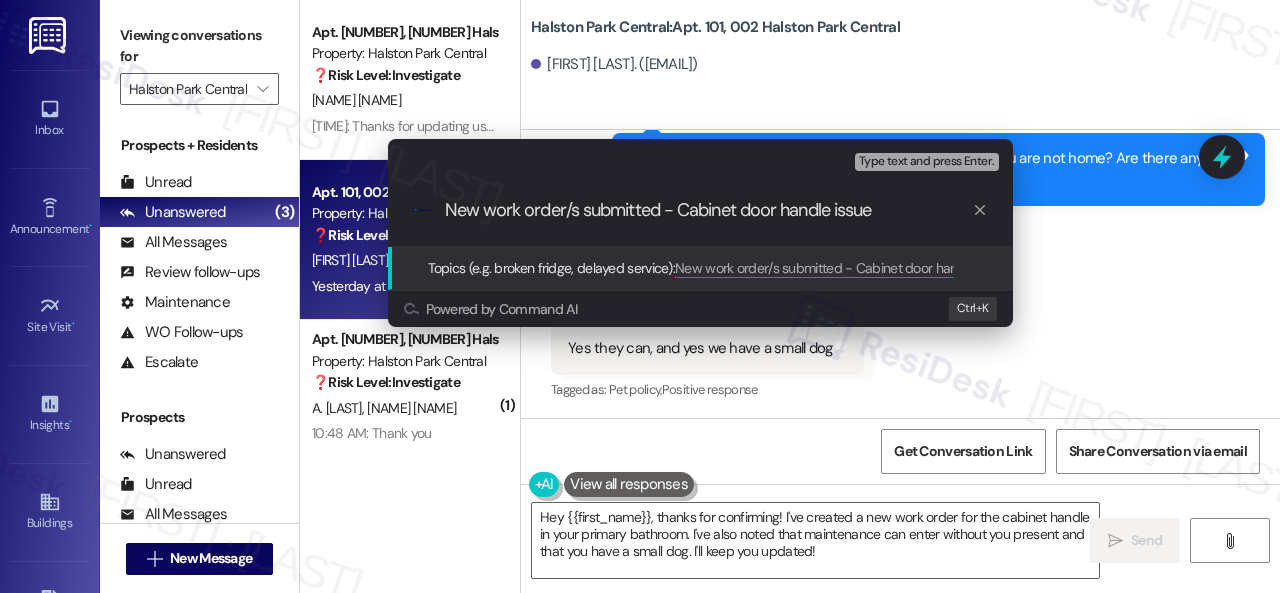 type 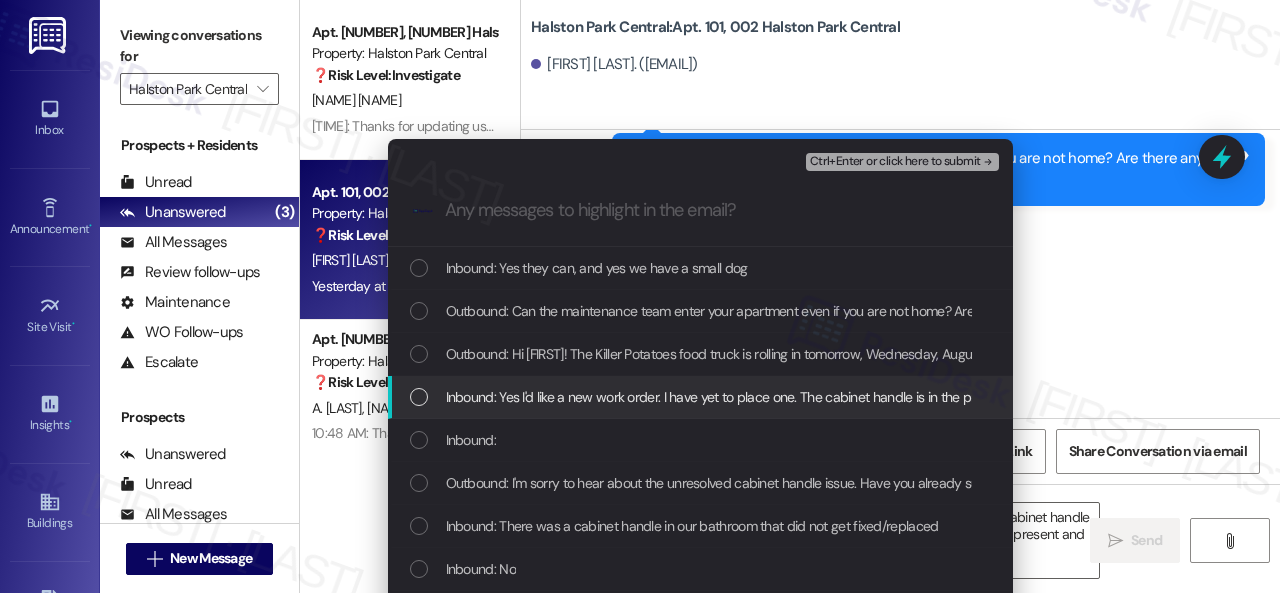 click on "Inbound: Yes I'd like a new work order. I have yet to place one. The cabinet handle is in the primary bathroom. And it seems like it's stripped and won't latch back on." at bounding box center (915, 397) 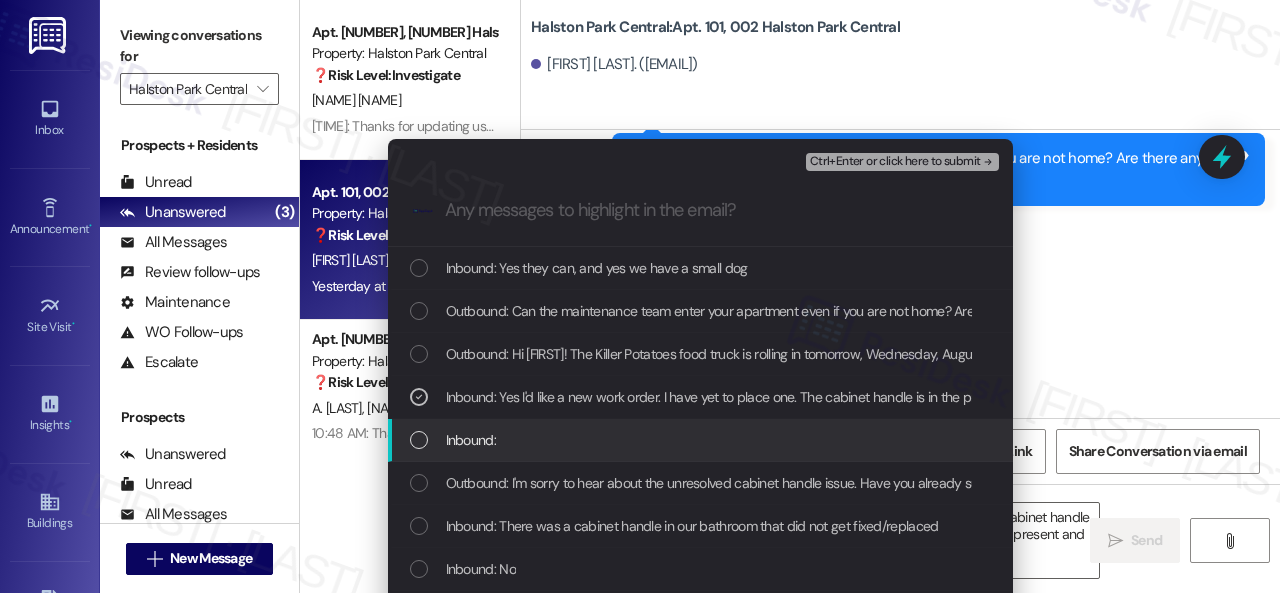 click on "Inbound:" at bounding box center (700, 440) 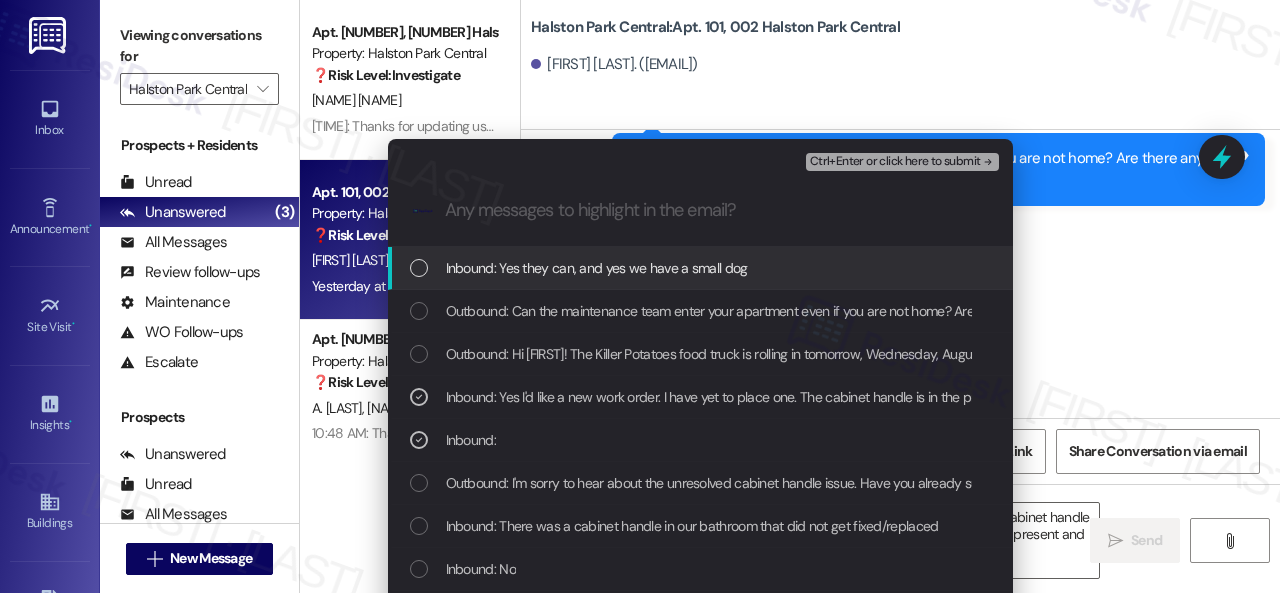 click on "Ctrl+Enter or click here to submit" at bounding box center [895, 162] 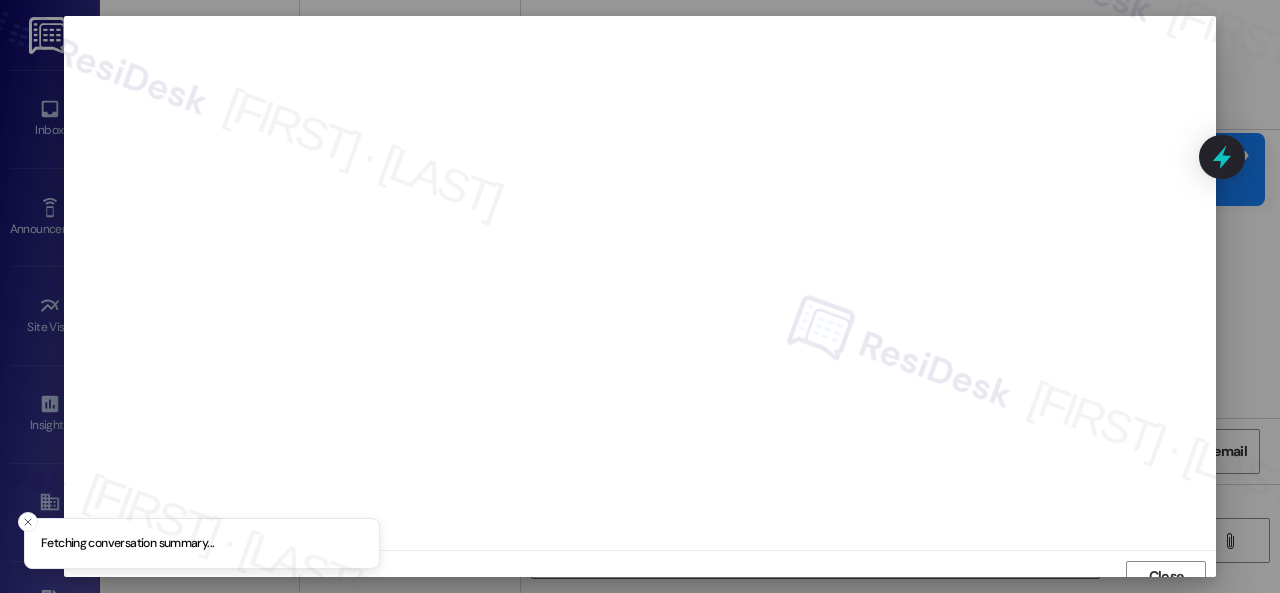 scroll, scrollTop: 15, scrollLeft: 0, axis: vertical 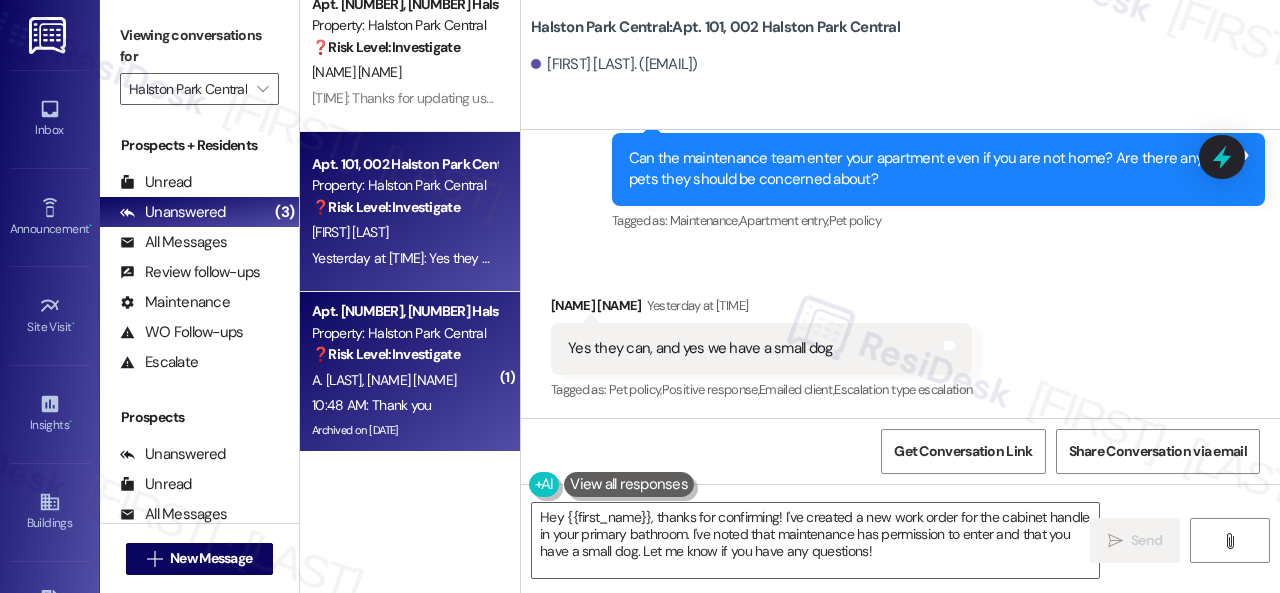 click on "A. [LAST] I. [LAST]" at bounding box center [404, 380] 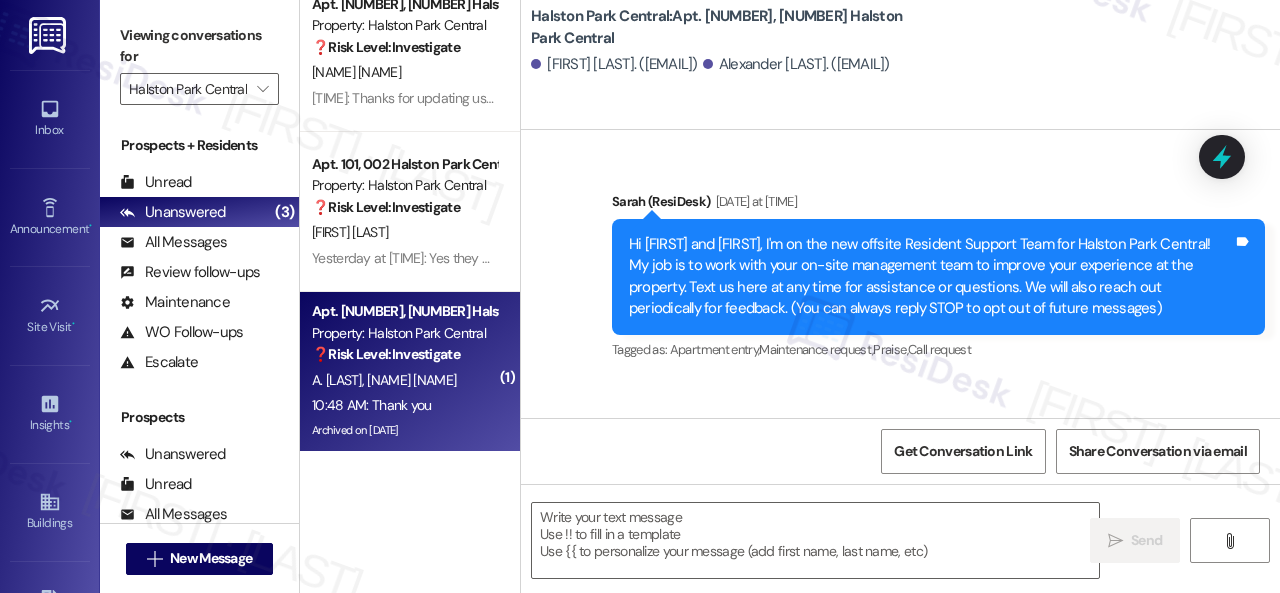 scroll, scrollTop: 41826, scrollLeft: 0, axis: vertical 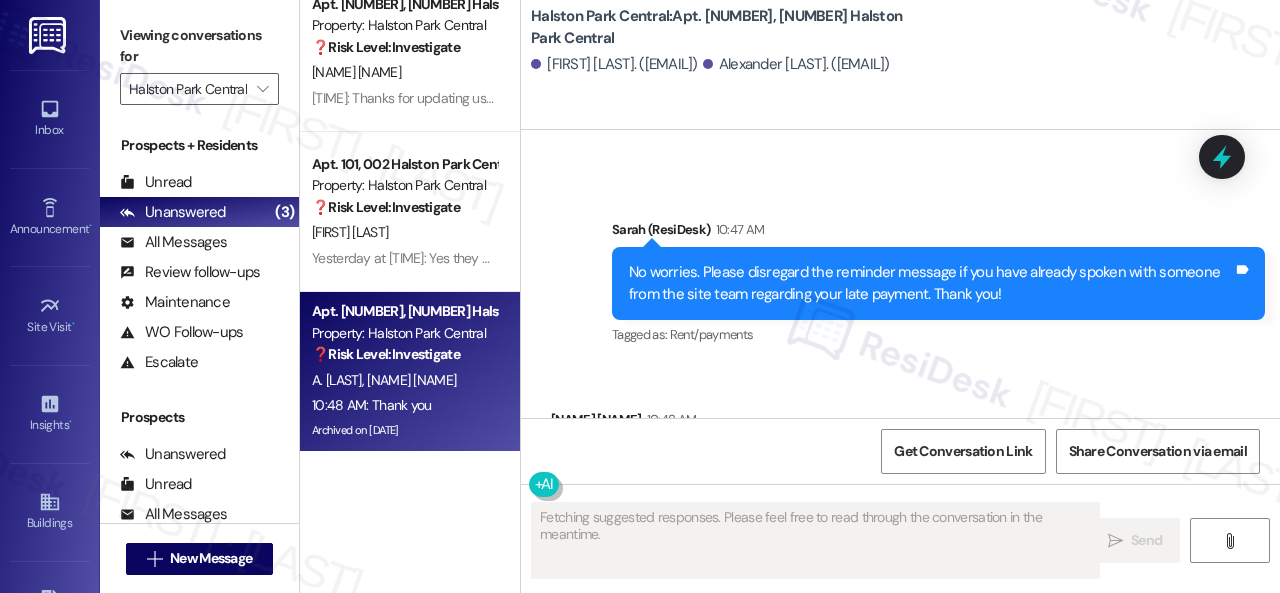 click on "[NAME] [NAME]" at bounding box center [404, 72] 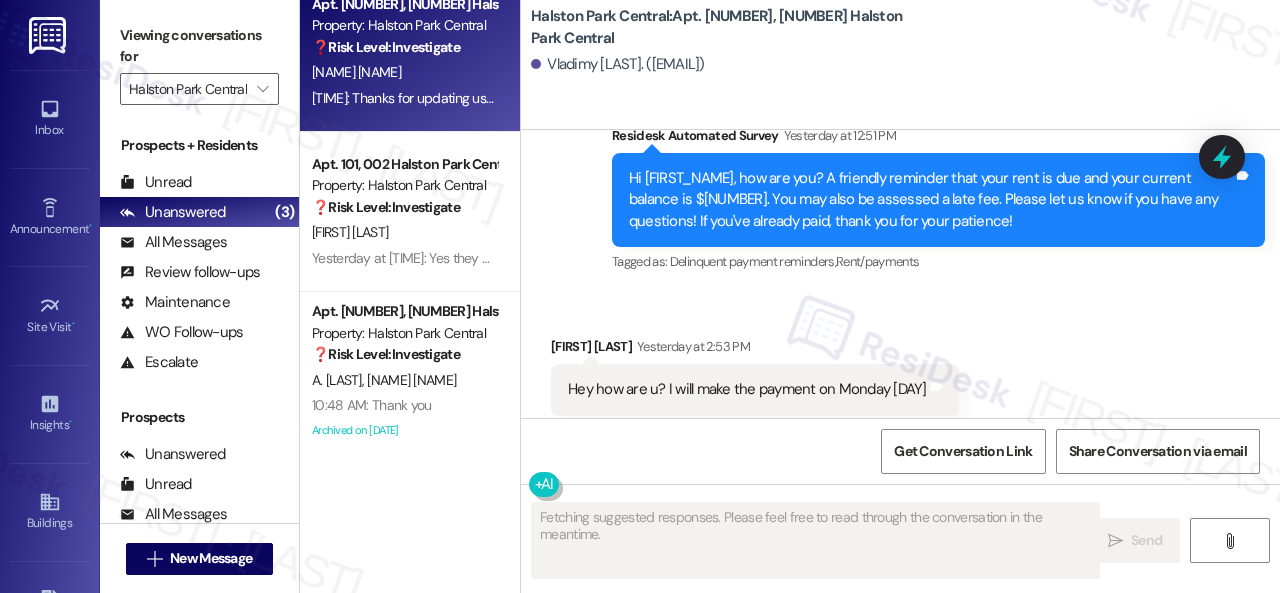 scroll, scrollTop: 17783, scrollLeft: 0, axis: vertical 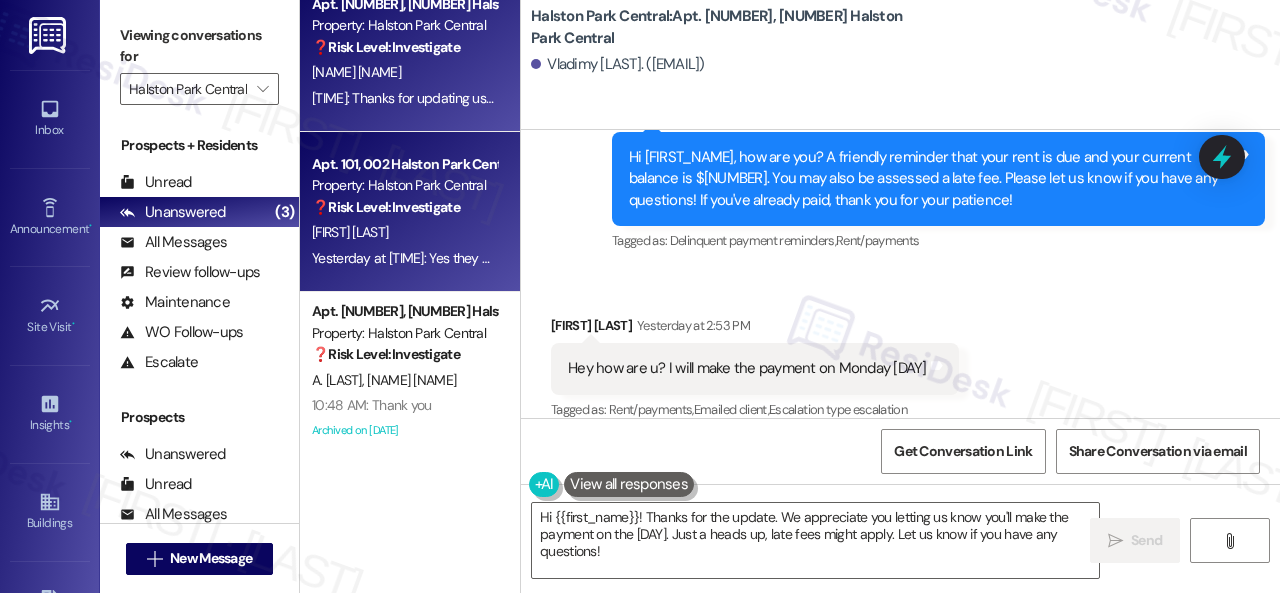 click on "[FIRST] [LAST]" at bounding box center [404, 232] 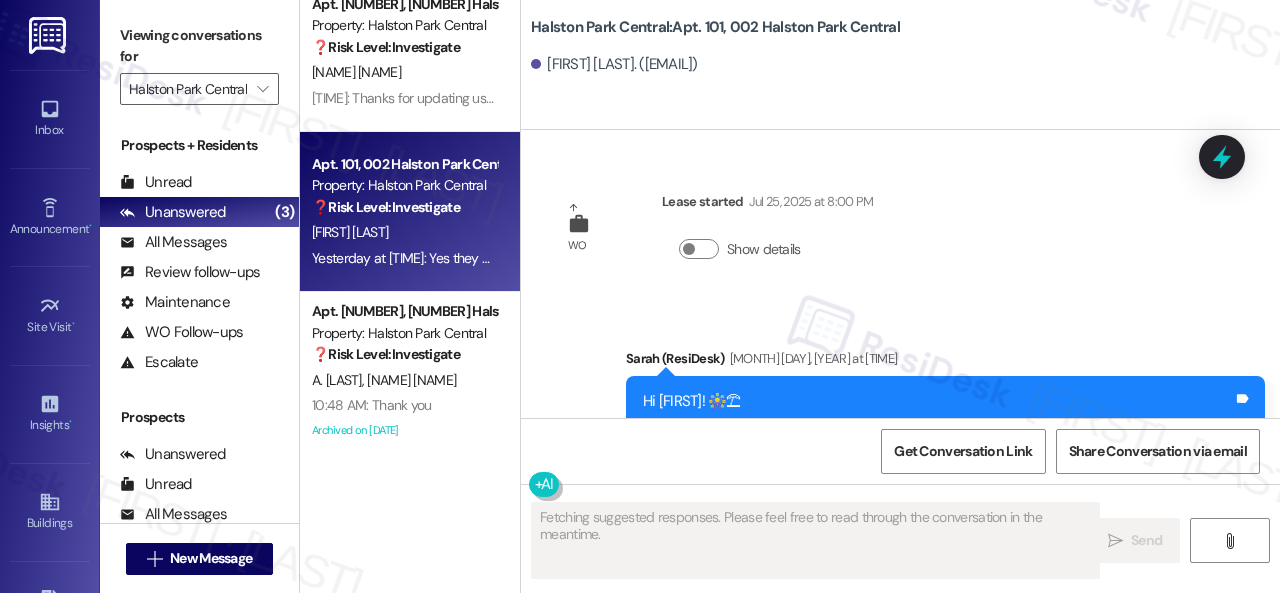 scroll, scrollTop: 3950, scrollLeft: 0, axis: vertical 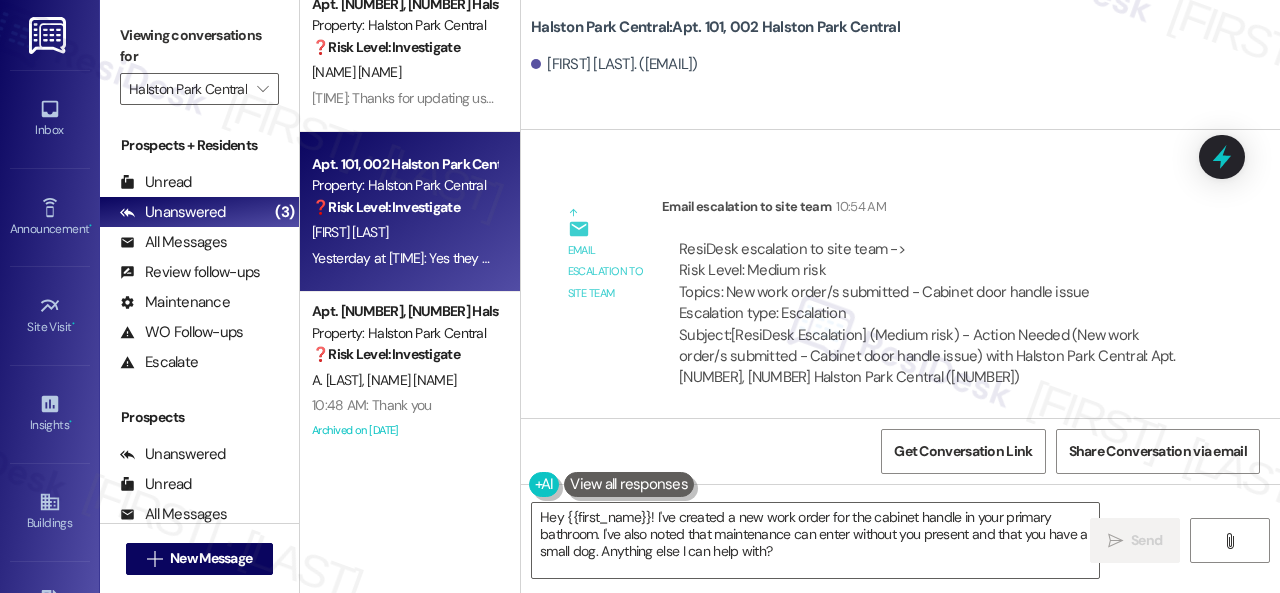 click on "Email escalation to site team [TIME]" at bounding box center (933, 210) 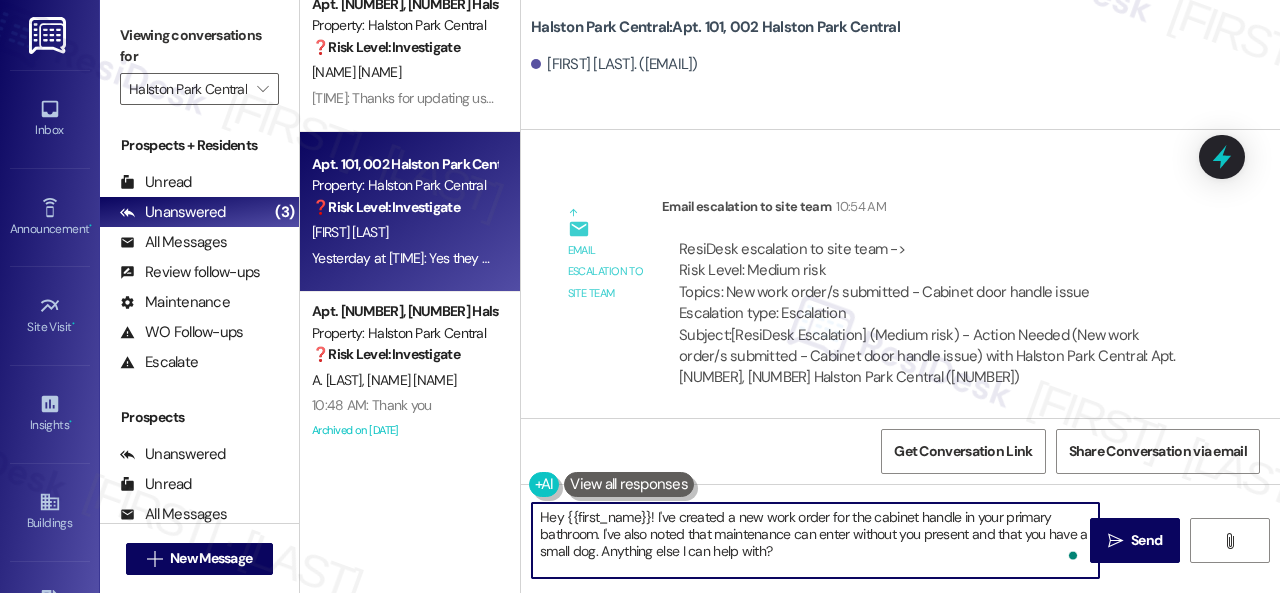 drag, startPoint x: 798, startPoint y: 563, endPoint x: 358, endPoint y: 474, distance: 448.91092 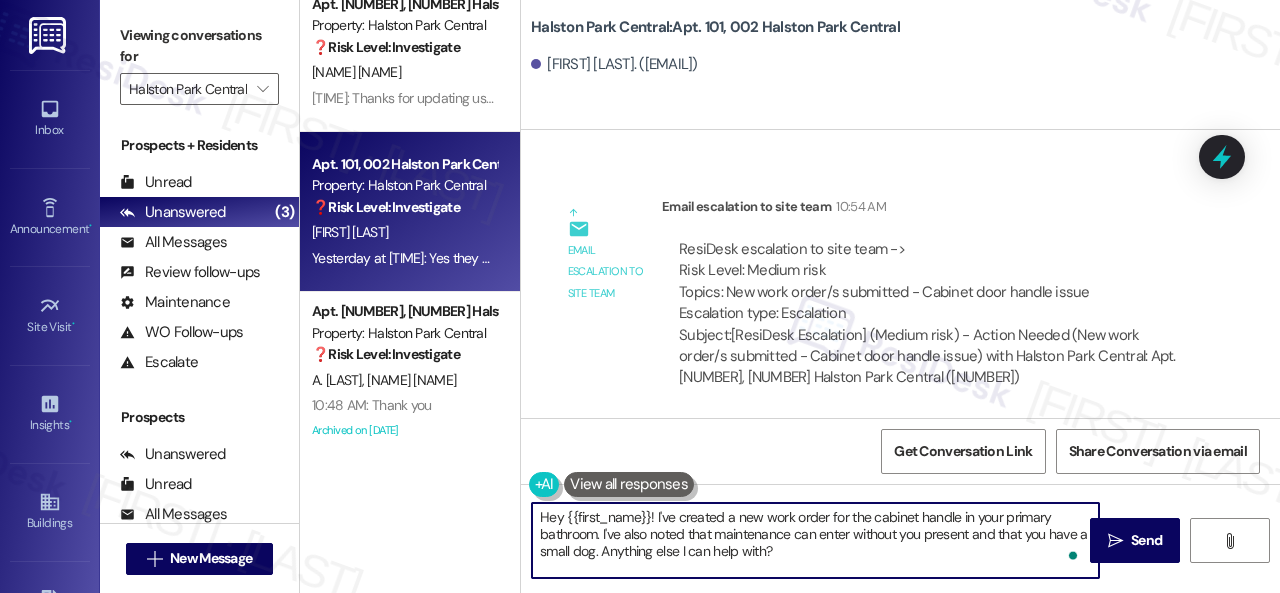 click on "Apt. 102, 006 Halston Park Central Property: Halston Park Central ❓  Risk Level:  Investigate [FIRST] [LAST] 10:48 AM: Thanks for updating us on your payment plan, [FIRST]! We appreciate you letting us know. Please don't hesitate to reach out if you need anything else! 10:48 AM: Thanks for updating us on your payment plan, [FIRST]! We appreciate you letting us know. Please don't hesitate to reach out if you need anything else! Apt. 101, 002 Halston Park Central Property: Halston Park Central ❓  Risk Level:  Investigate [FIRST] [LAST] Yesterday at 12:26 PM: Yes they can, and yes we have a small dog  Yesterday at 12:26 PM: Yes they can, and yes we have a small dog  Apt. 101, 003 Halston Park Central Property: Halston Park Central ❓  Risk Level:  Investigate [FIRST] [LAST] 10:48 AM: Thank you 10:48 AM: Thank you Archived on 12/20/2024 Halston Park Central:  Apt. 101, 002 Halston Park Central       [FIRST] [LAST]. ([EMAIL])   WO Lease started Jul 25, 2025 at 8:00 PM Show details [FIRST]   (ResiDesk)" at bounding box center (790, 296) 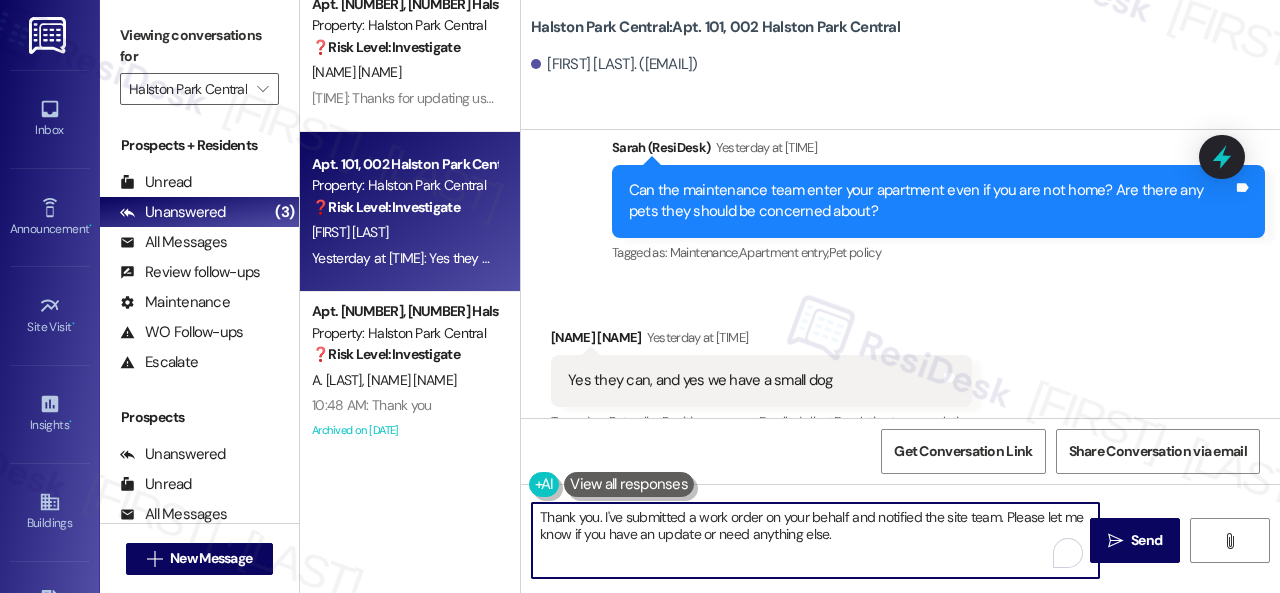 scroll, scrollTop: 3950, scrollLeft: 0, axis: vertical 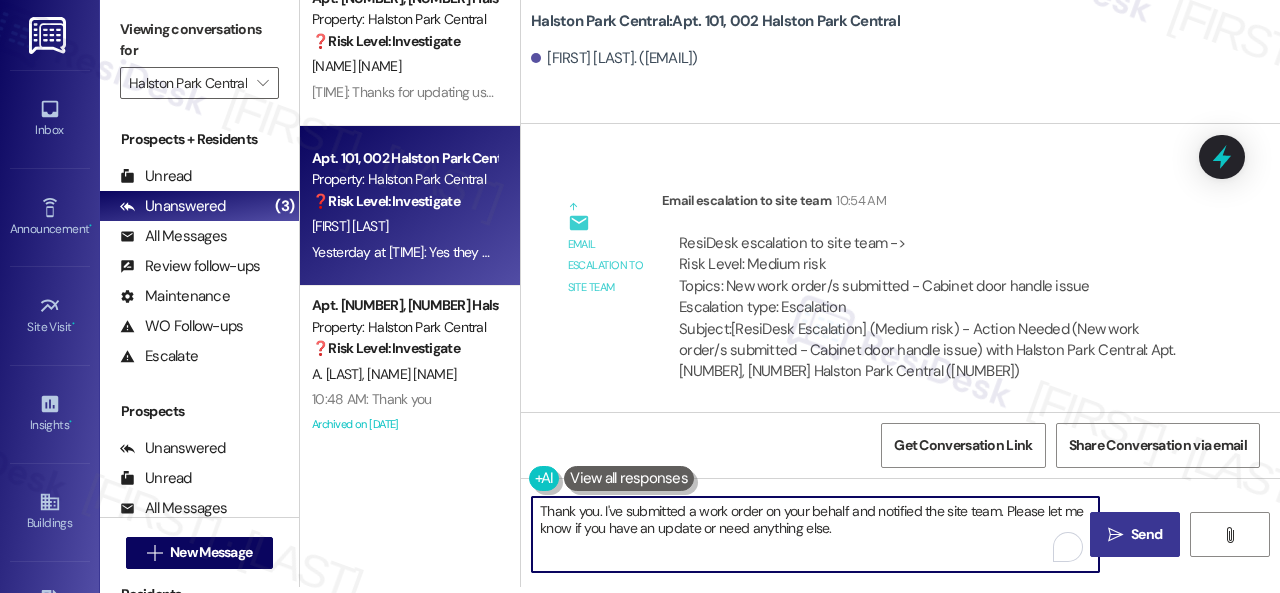 type on "Thank you. I've submitted a work order on your behalf and notified the site team. Please let me know if you have an update or need anything else." 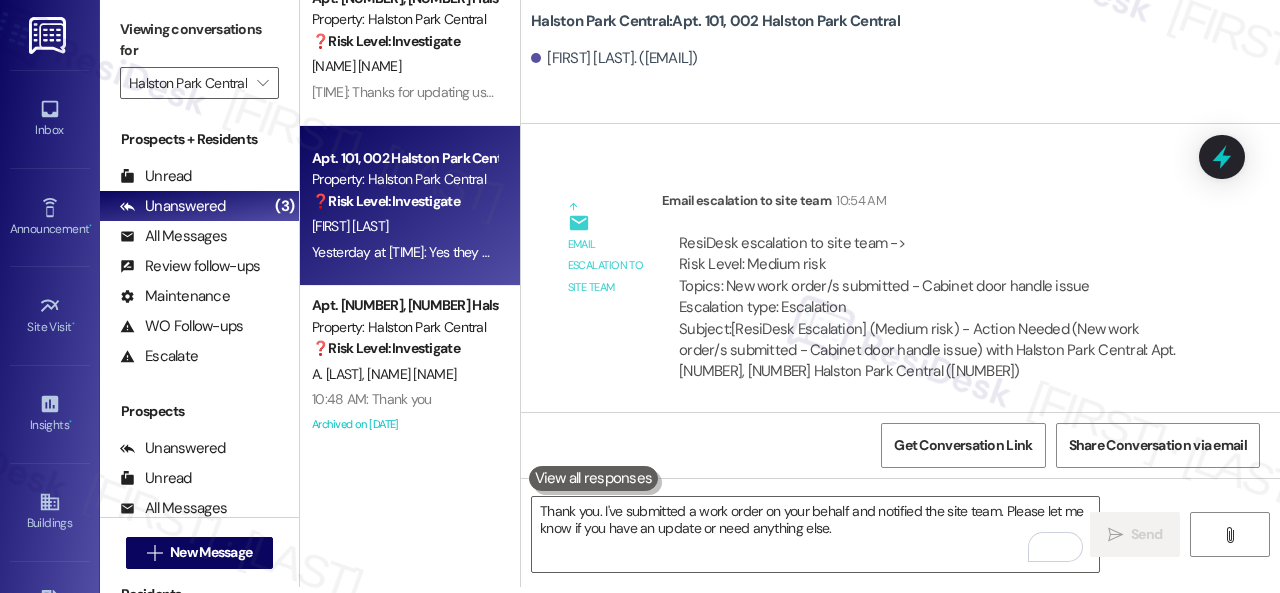scroll, scrollTop: 0, scrollLeft: 0, axis: both 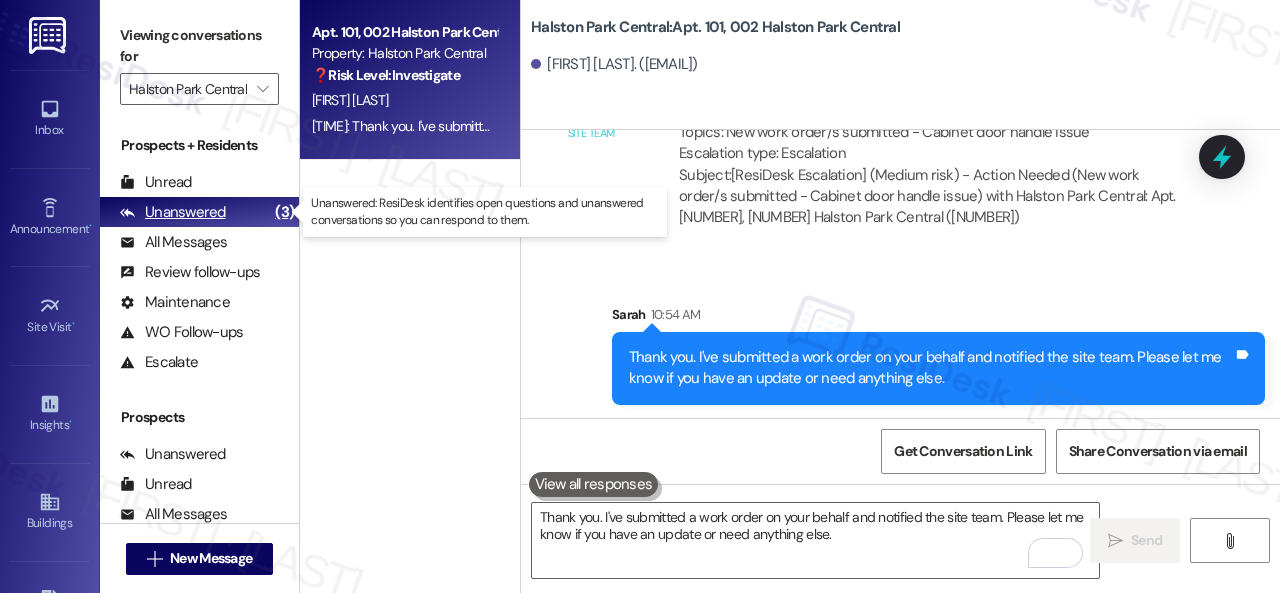 click on "Unanswered" at bounding box center (173, 212) 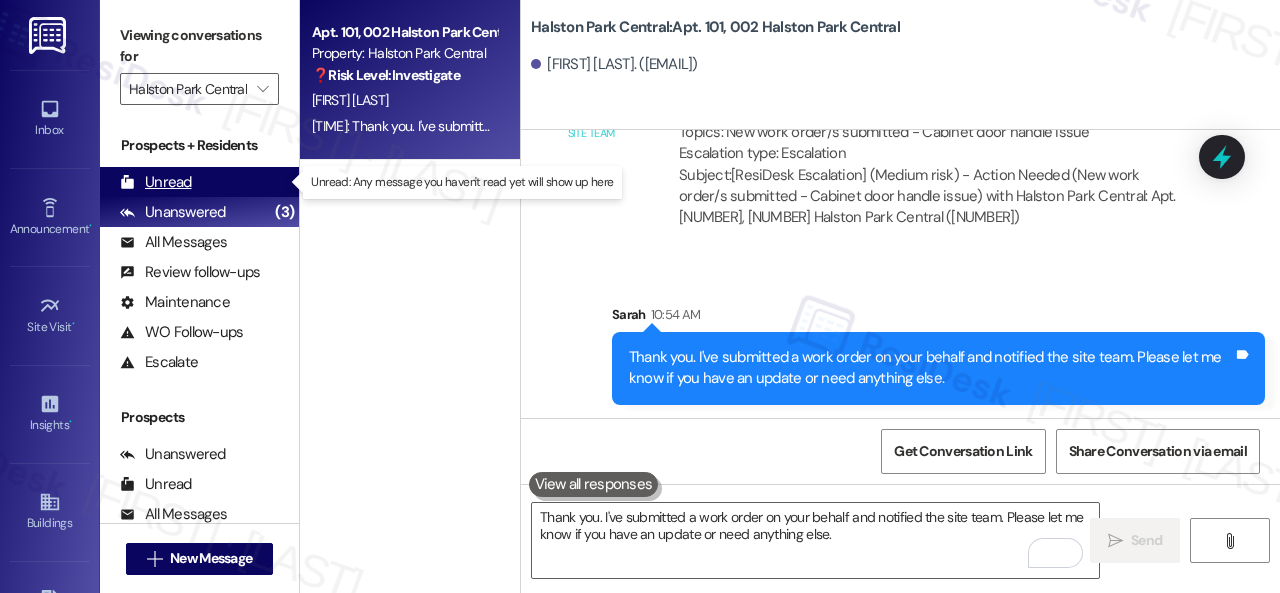click on "Unread" at bounding box center (156, 182) 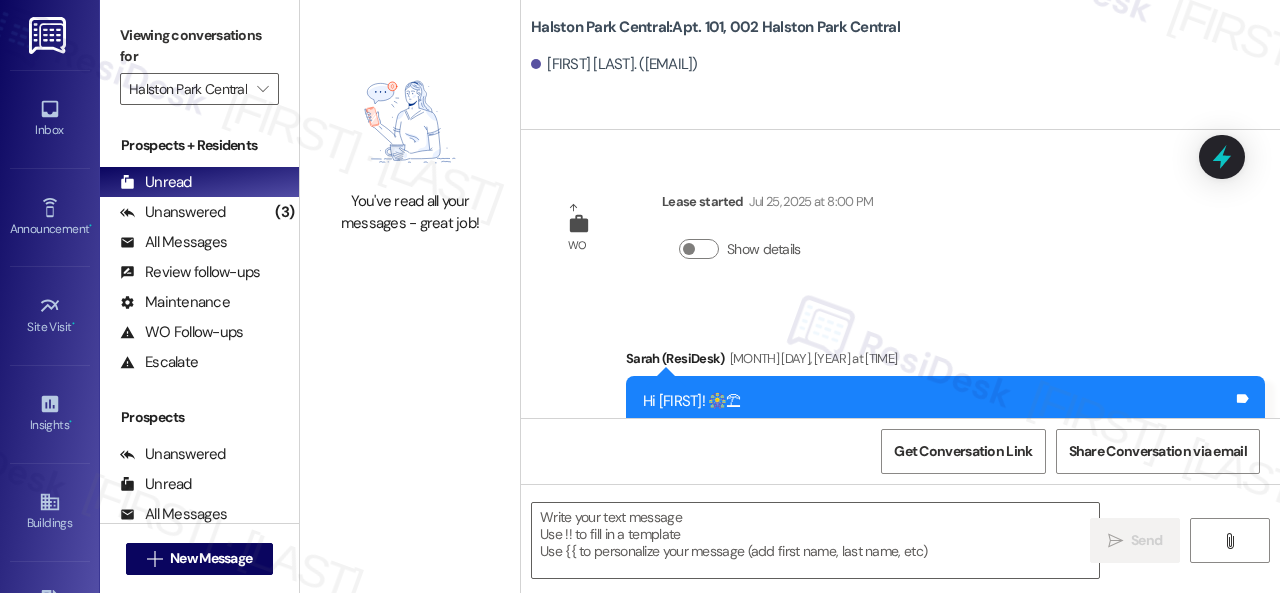 scroll, scrollTop: 4140, scrollLeft: 0, axis: vertical 